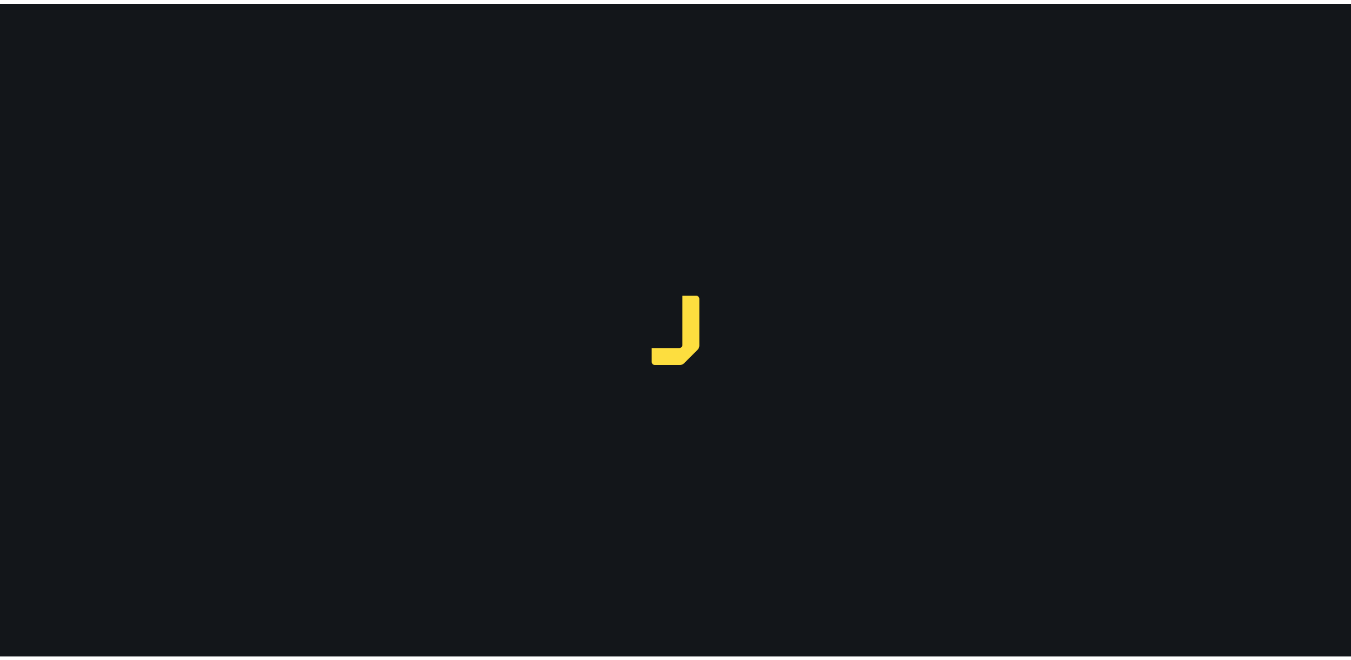 scroll, scrollTop: 0, scrollLeft: 0, axis: both 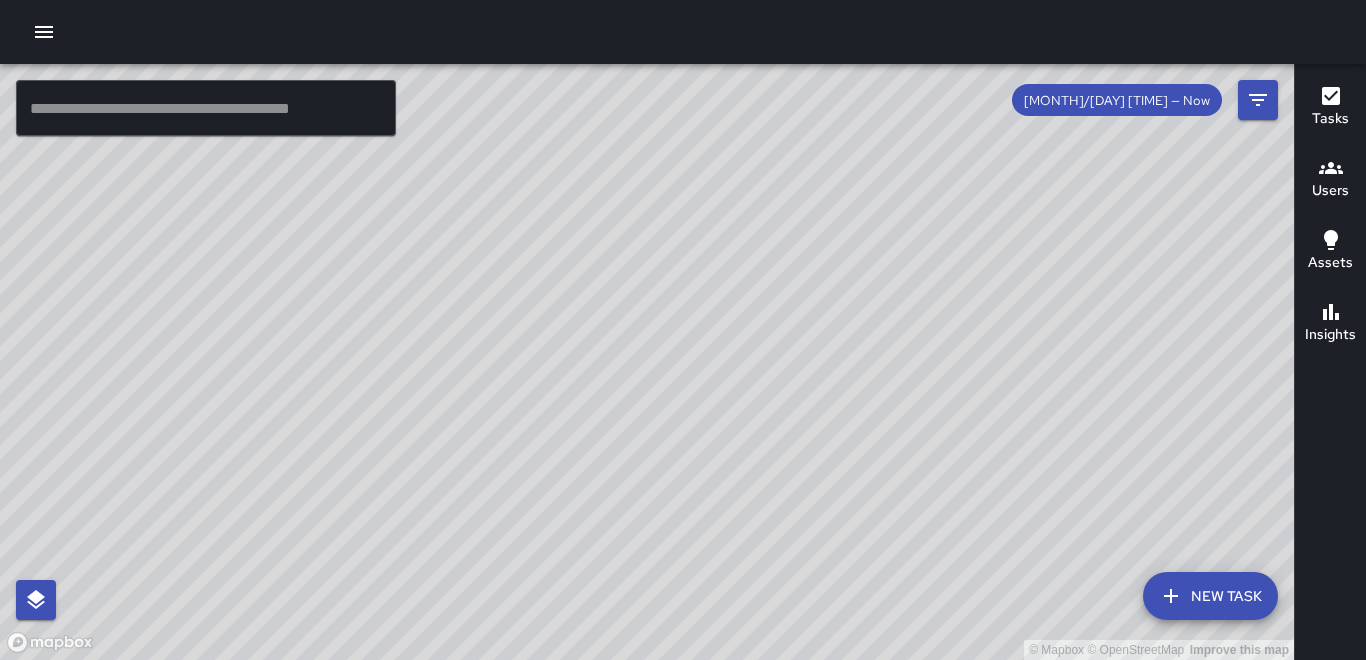 drag, startPoint x: 840, startPoint y: 460, endPoint x: 846, endPoint y: 441, distance: 19.924858 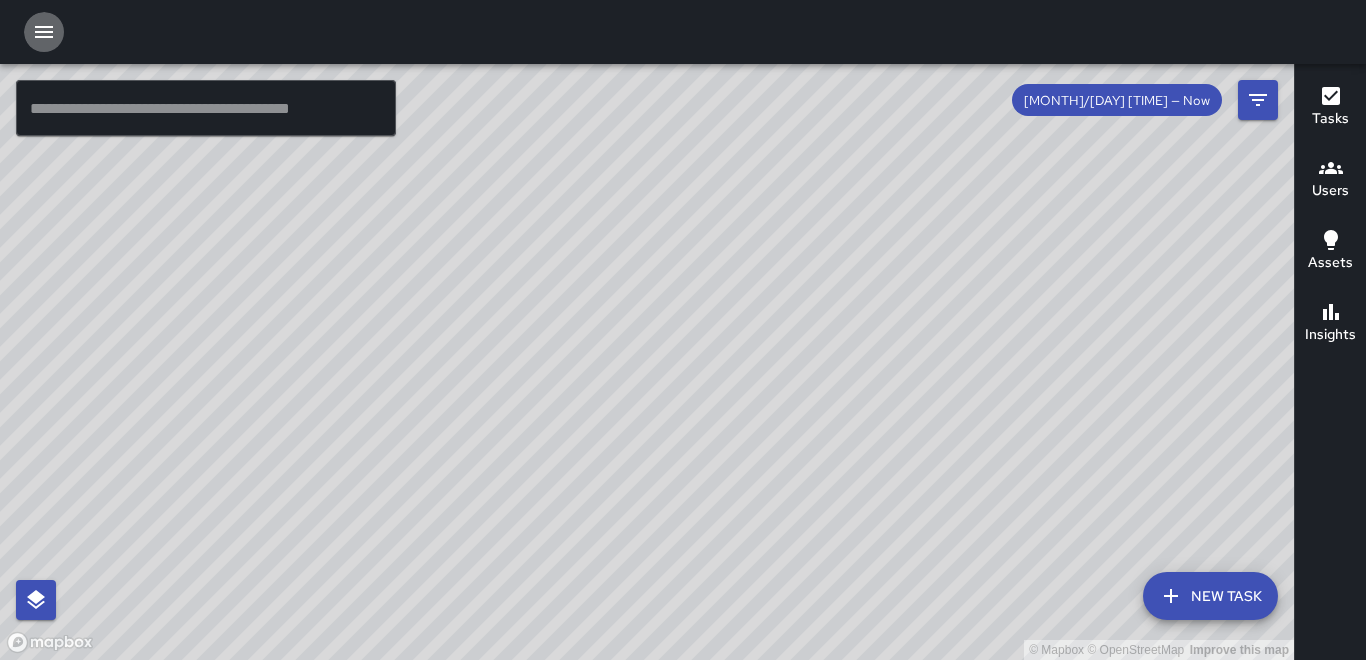 click 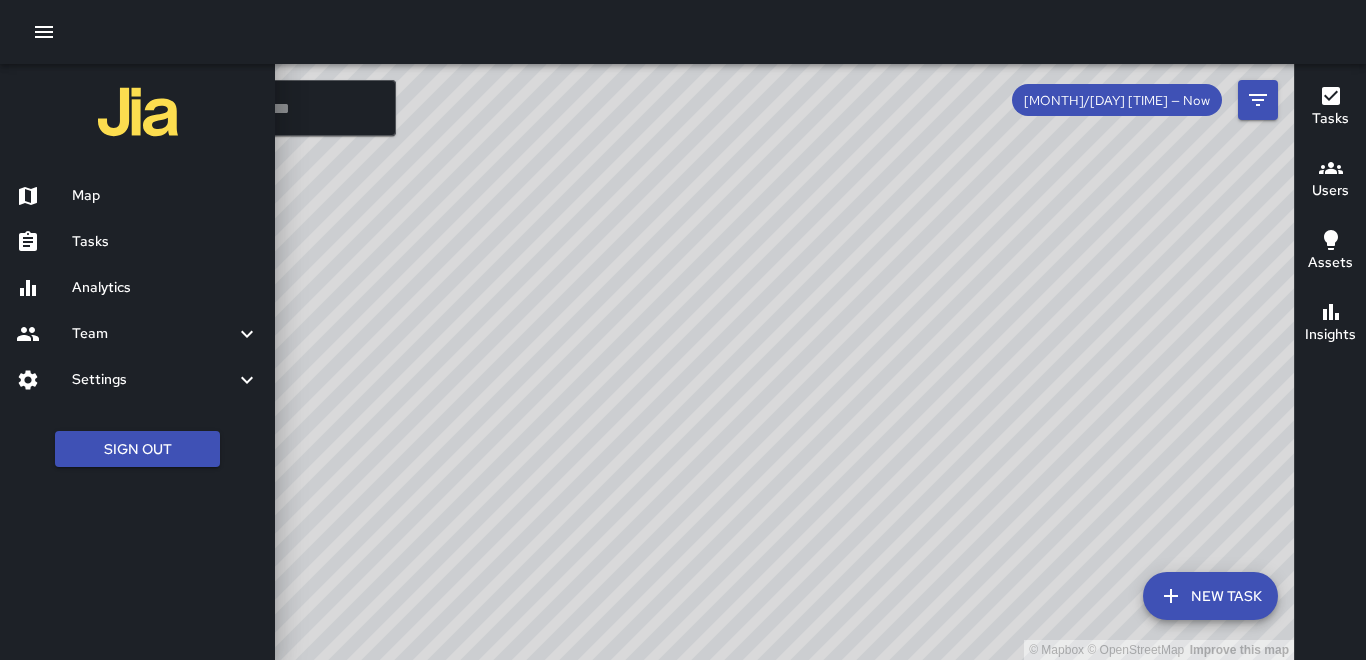 click 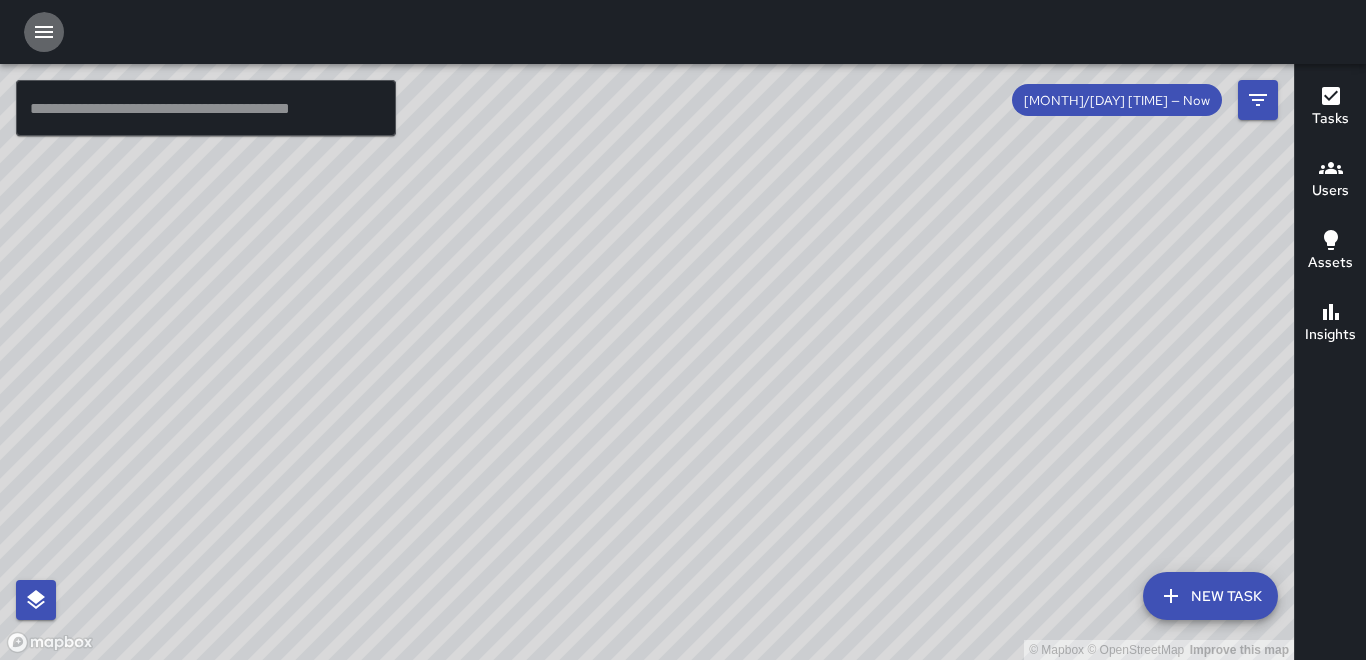 click 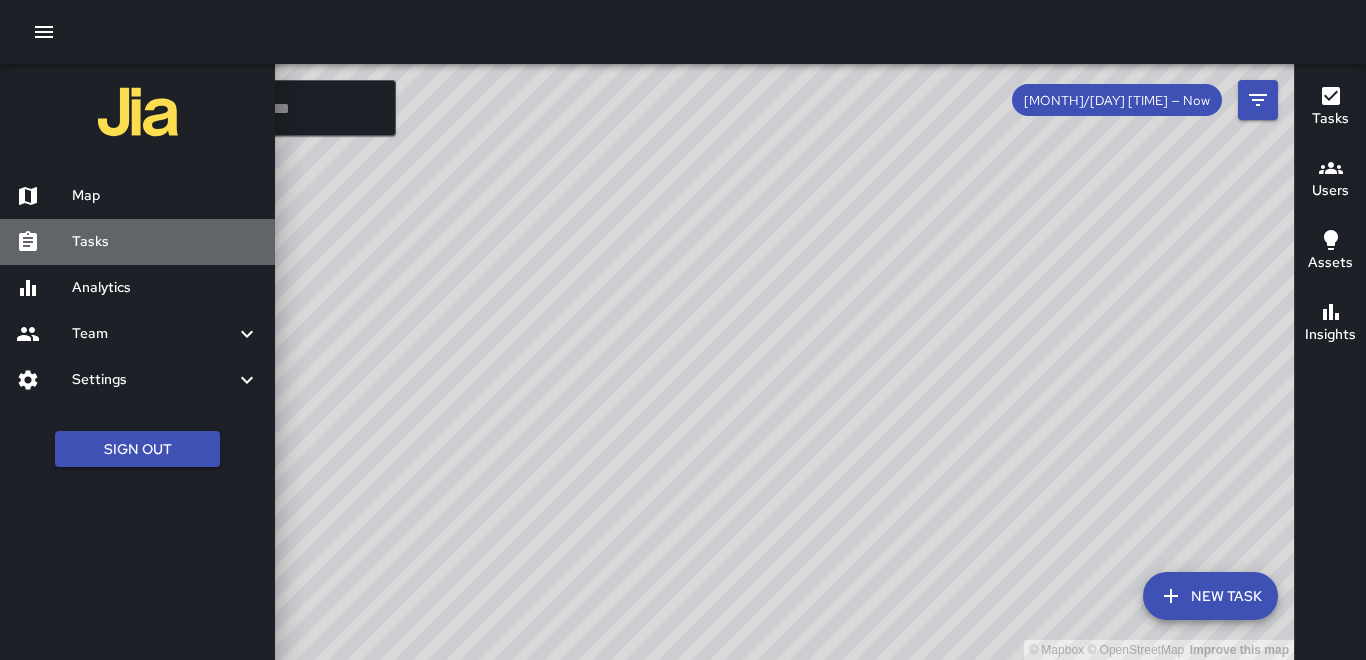 click on "Tasks" at bounding box center [165, 242] 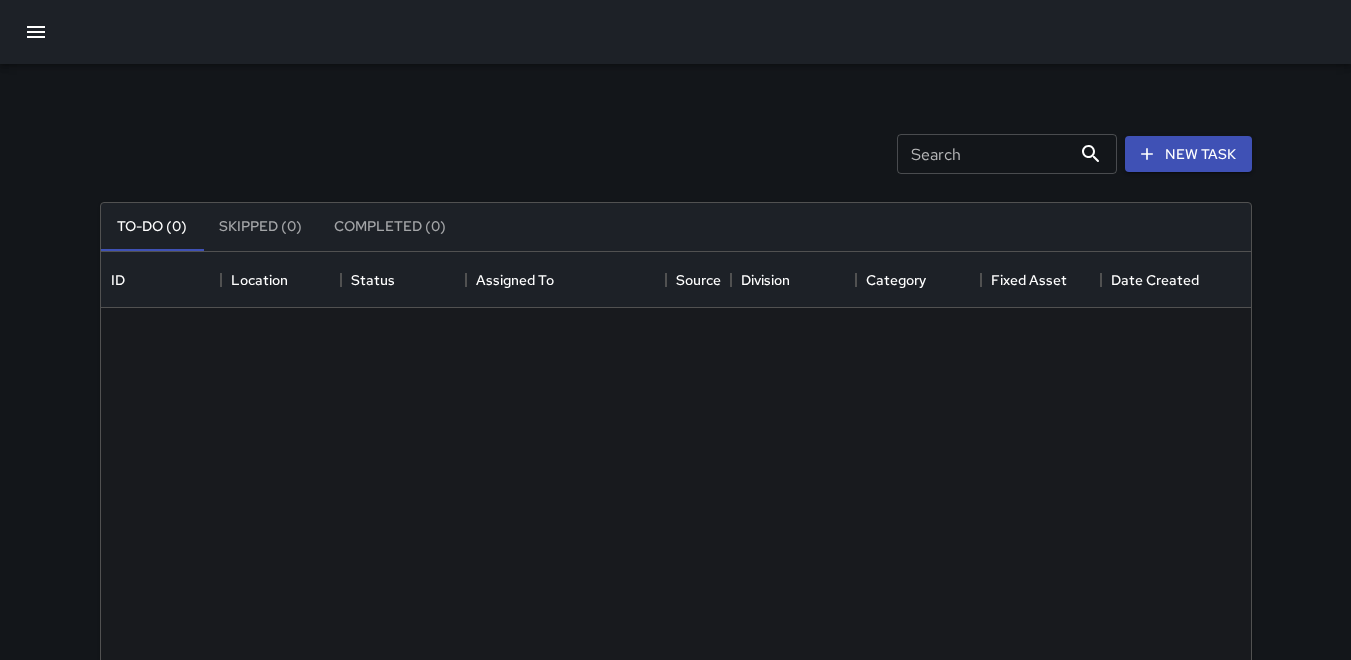 scroll, scrollTop: 16, scrollLeft: 16, axis: both 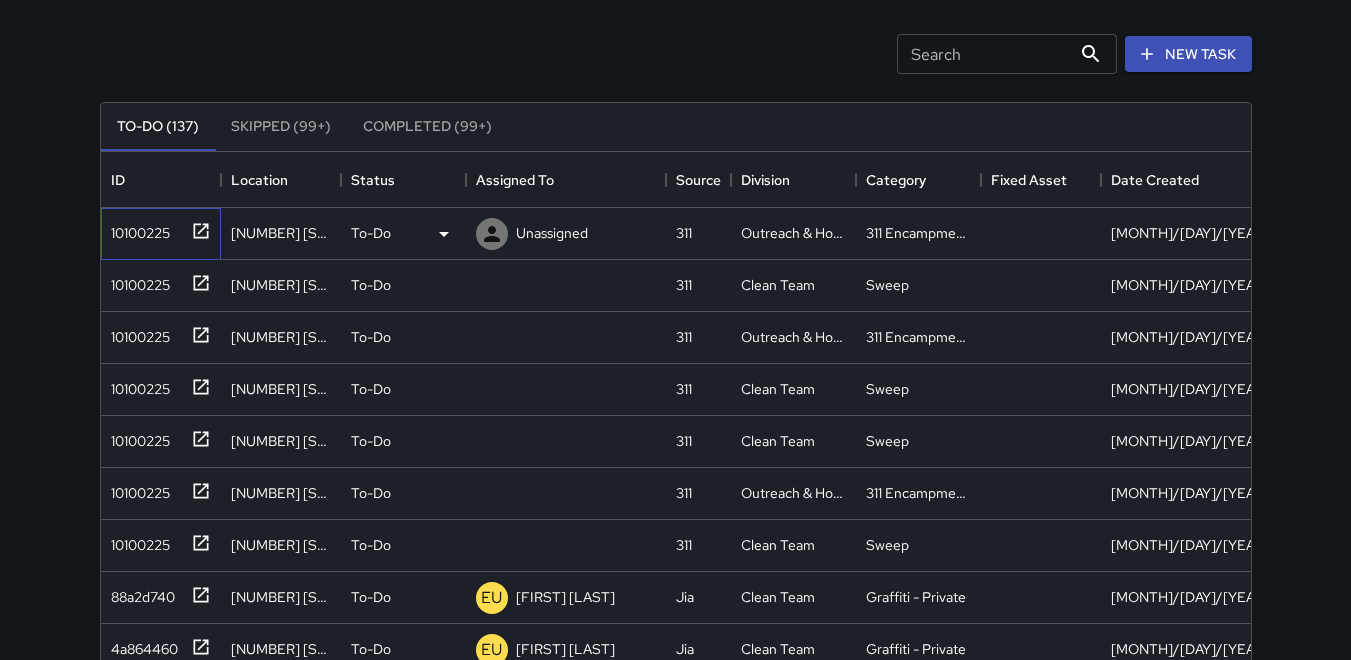 click on "10100225" at bounding box center (136, 229) 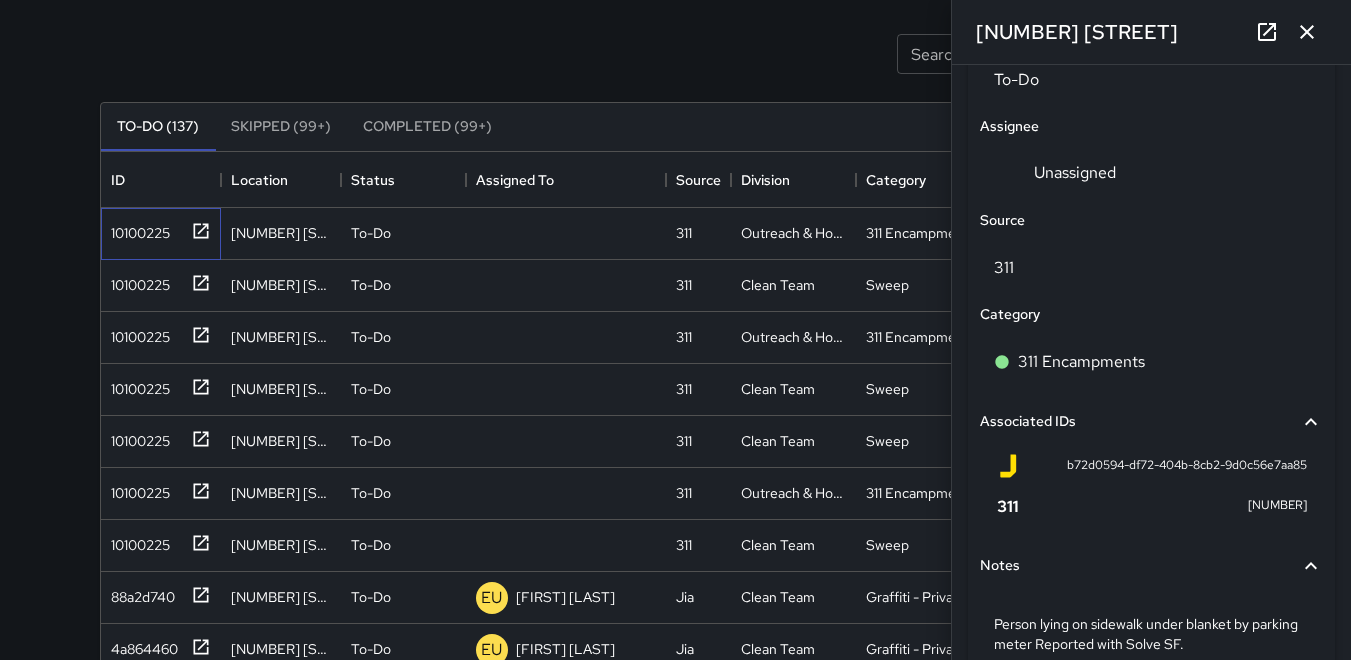 scroll, scrollTop: 1098, scrollLeft: 0, axis: vertical 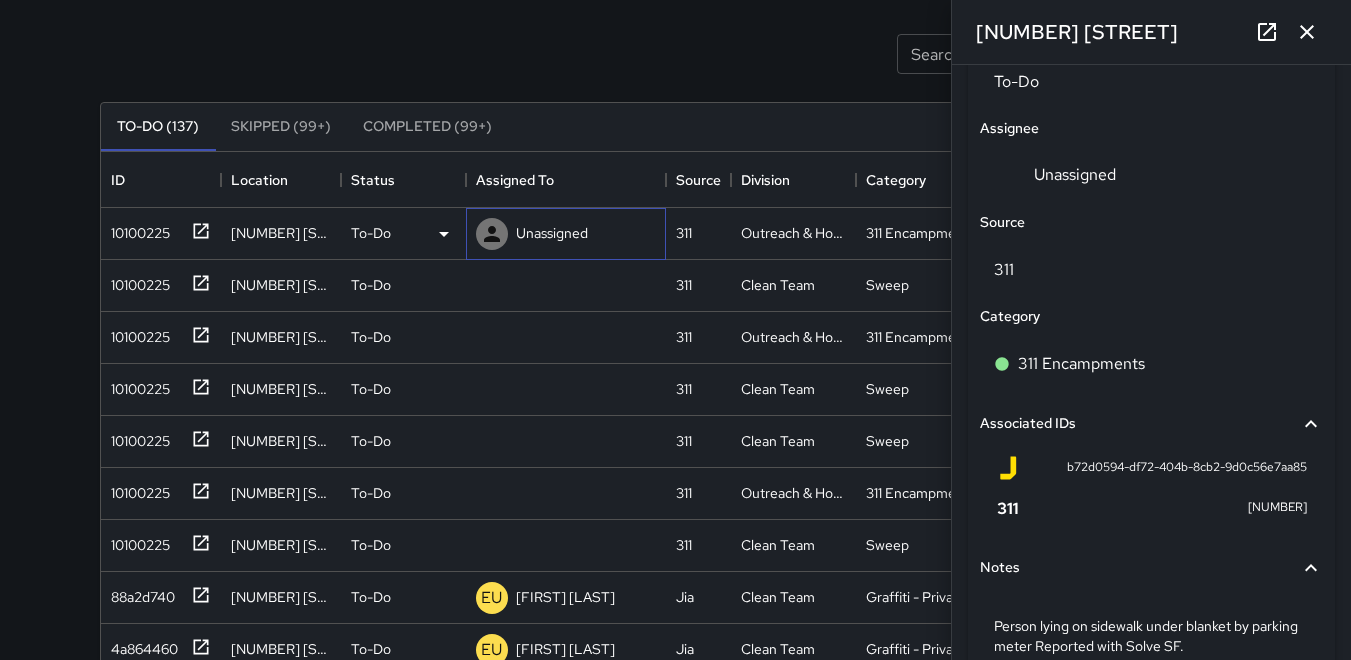 click 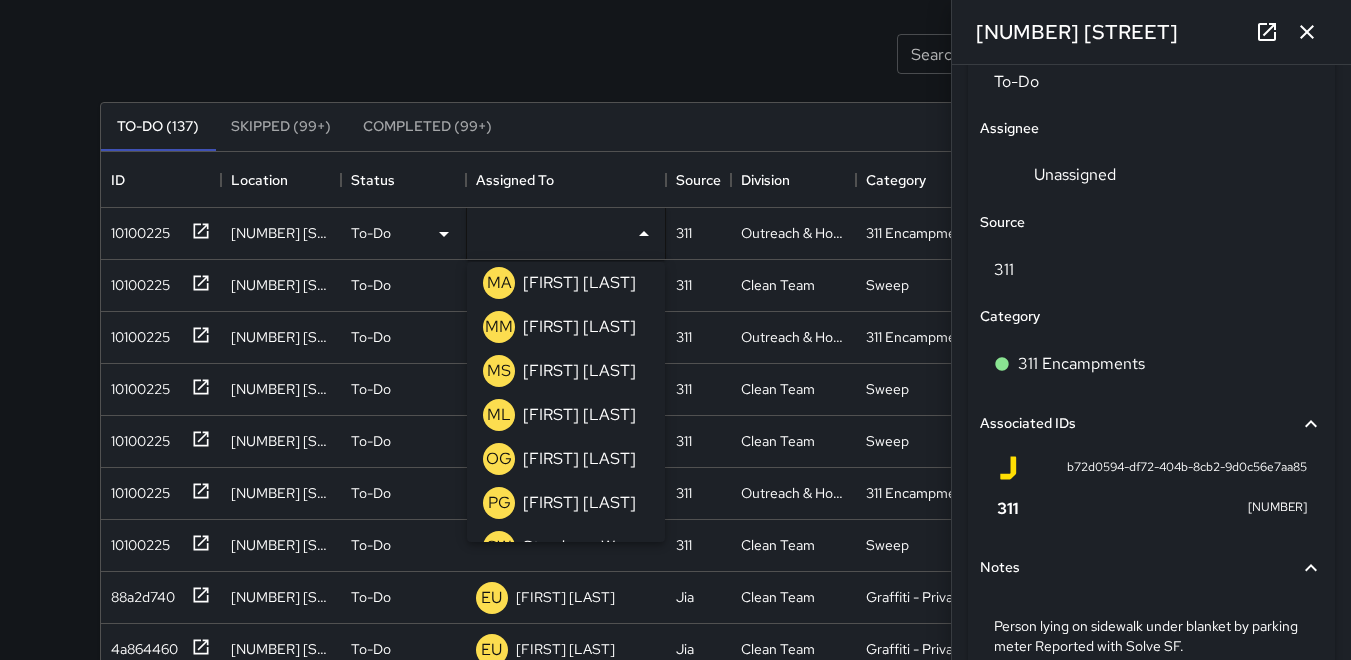 scroll, scrollTop: 600, scrollLeft: 0, axis: vertical 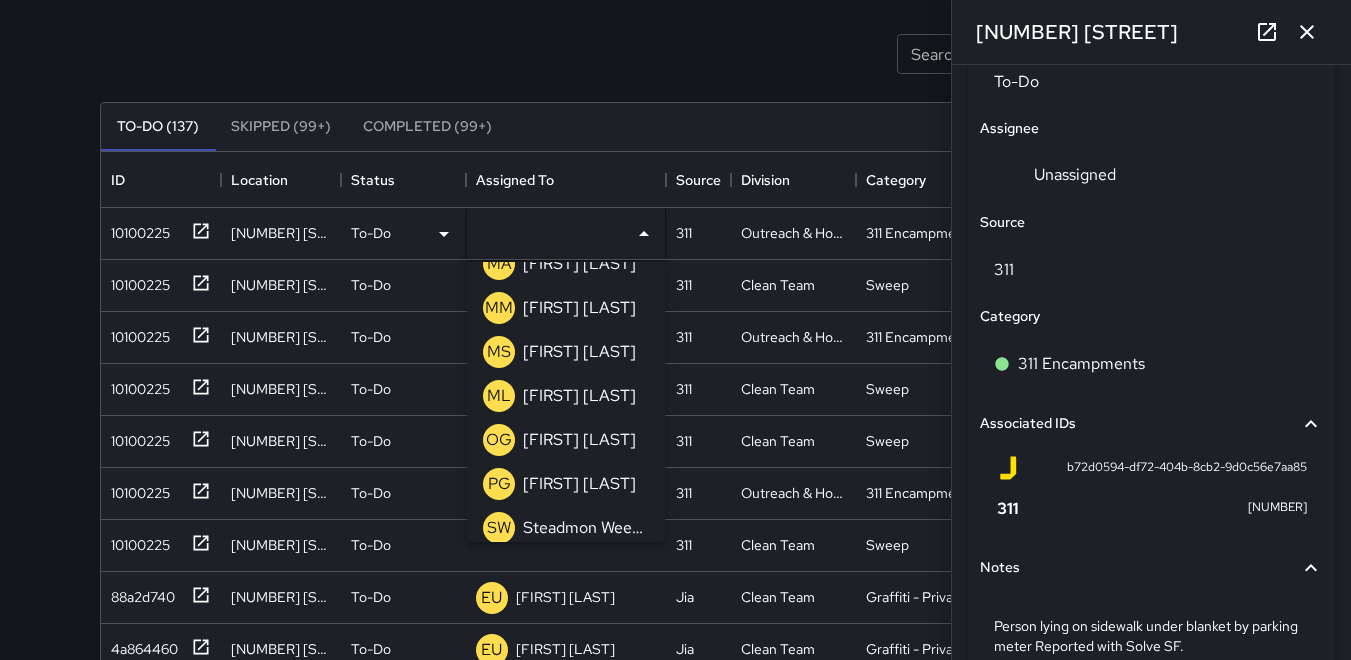 click on "ML" at bounding box center (499, 396) 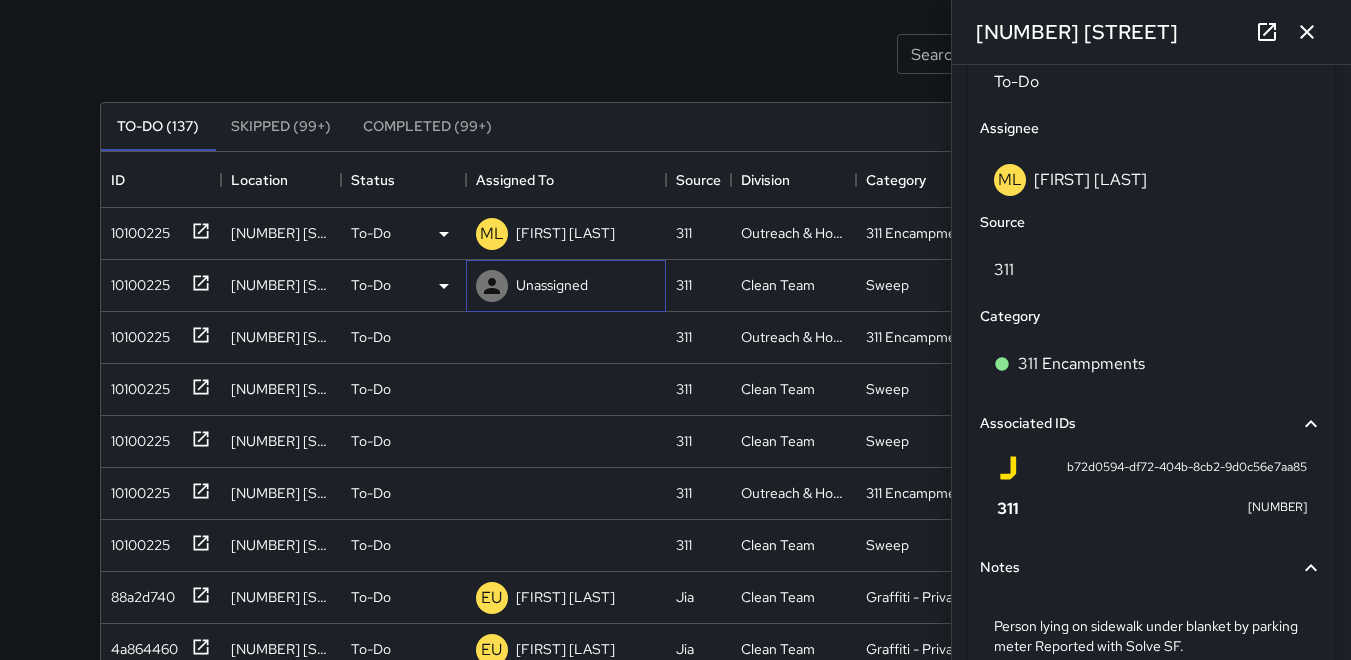 click 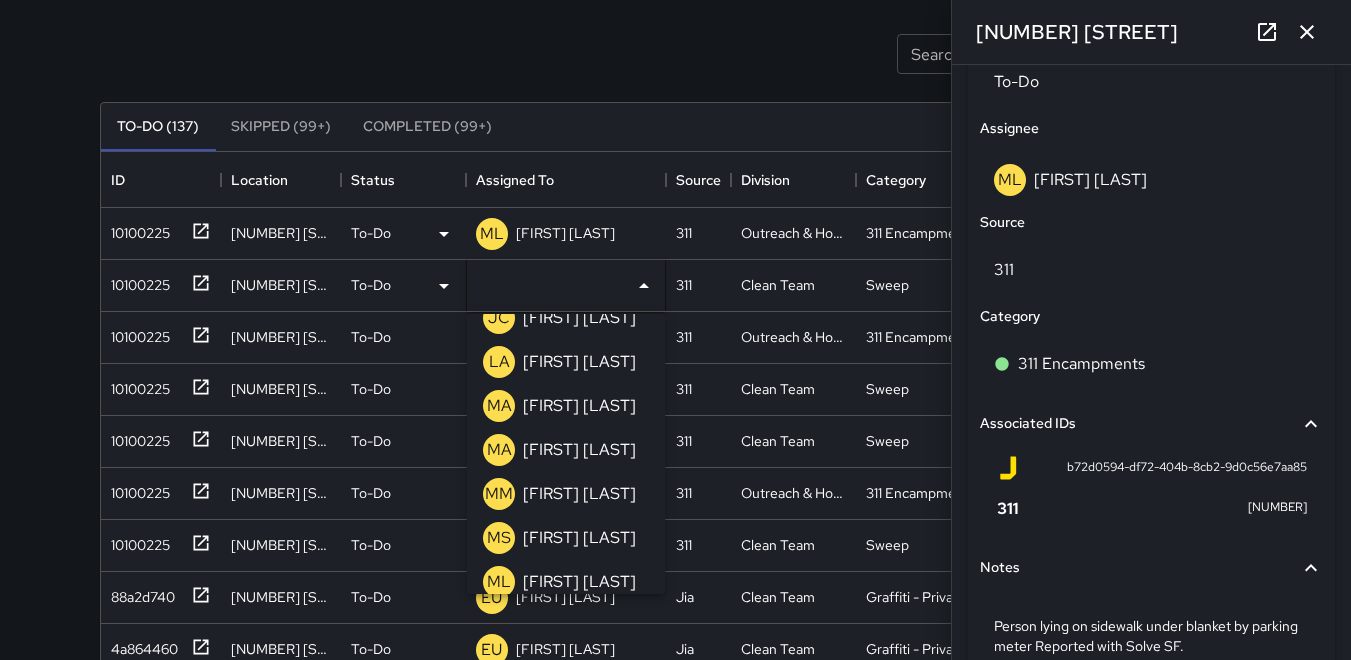 scroll, scrollTop: 500, scrollLeft: 0, axis: vertical 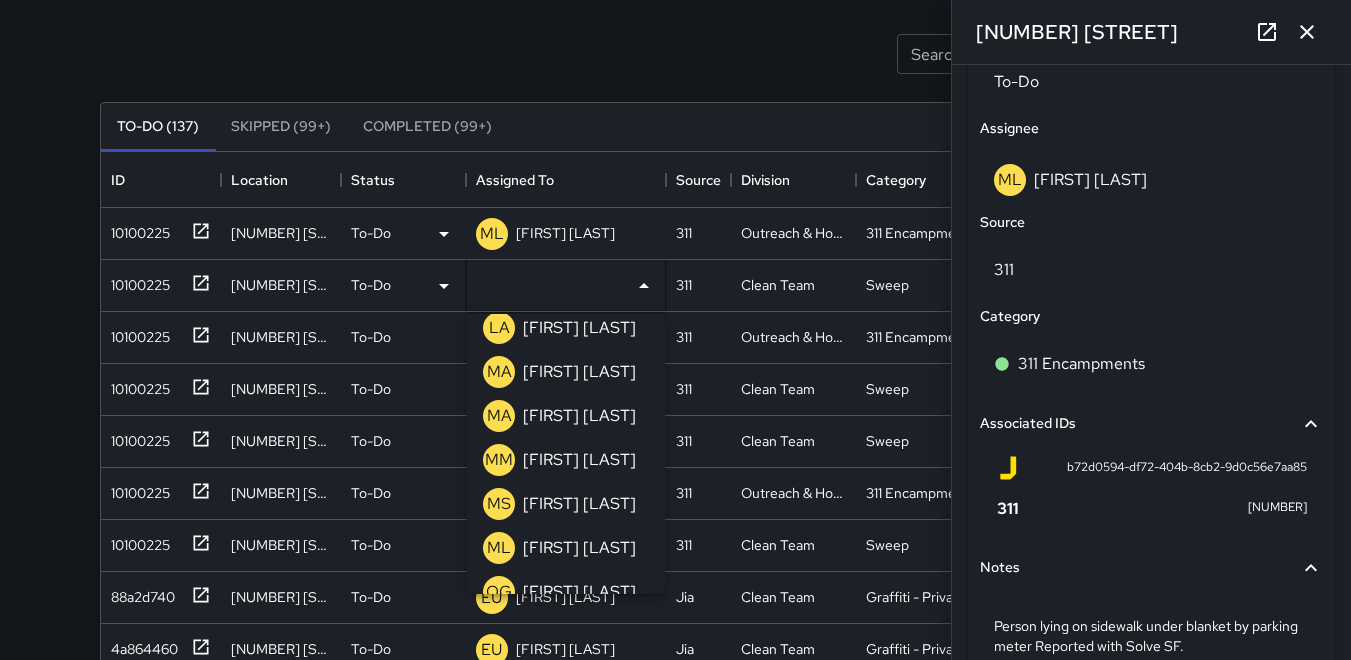 click on "MM" at bounding box center [499, 460] 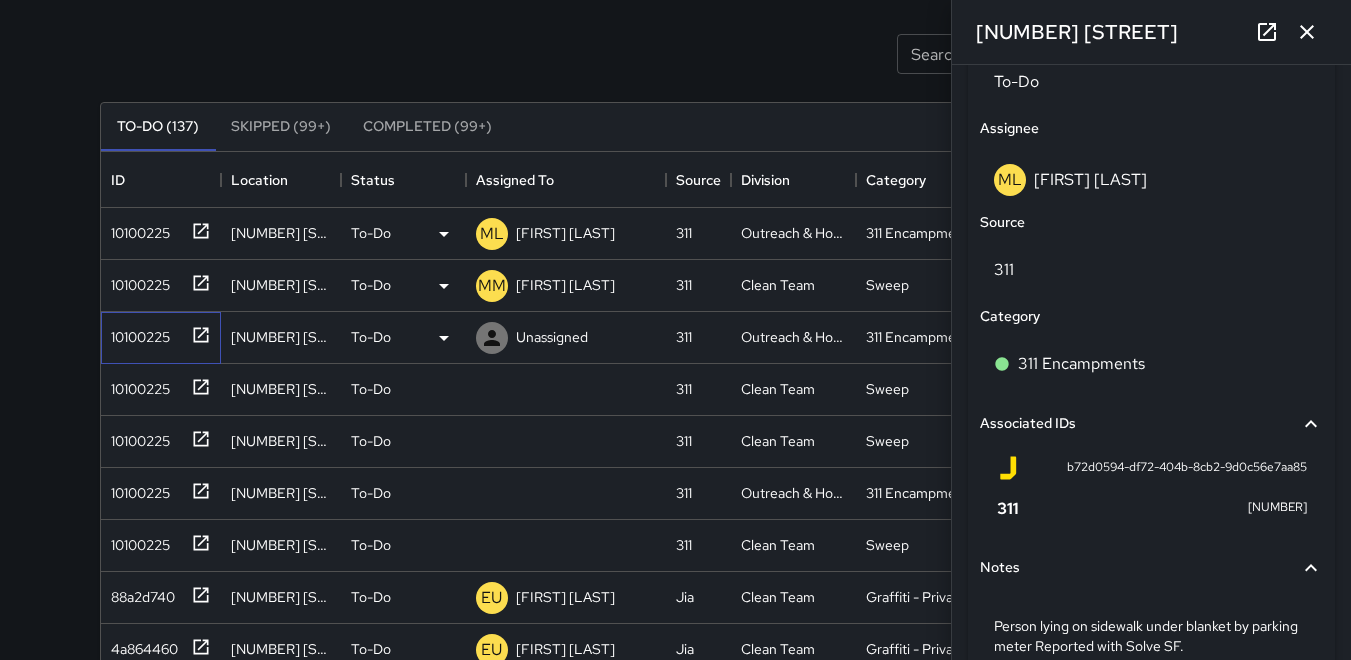 click on "10100225" at bounding box center (136, 333) 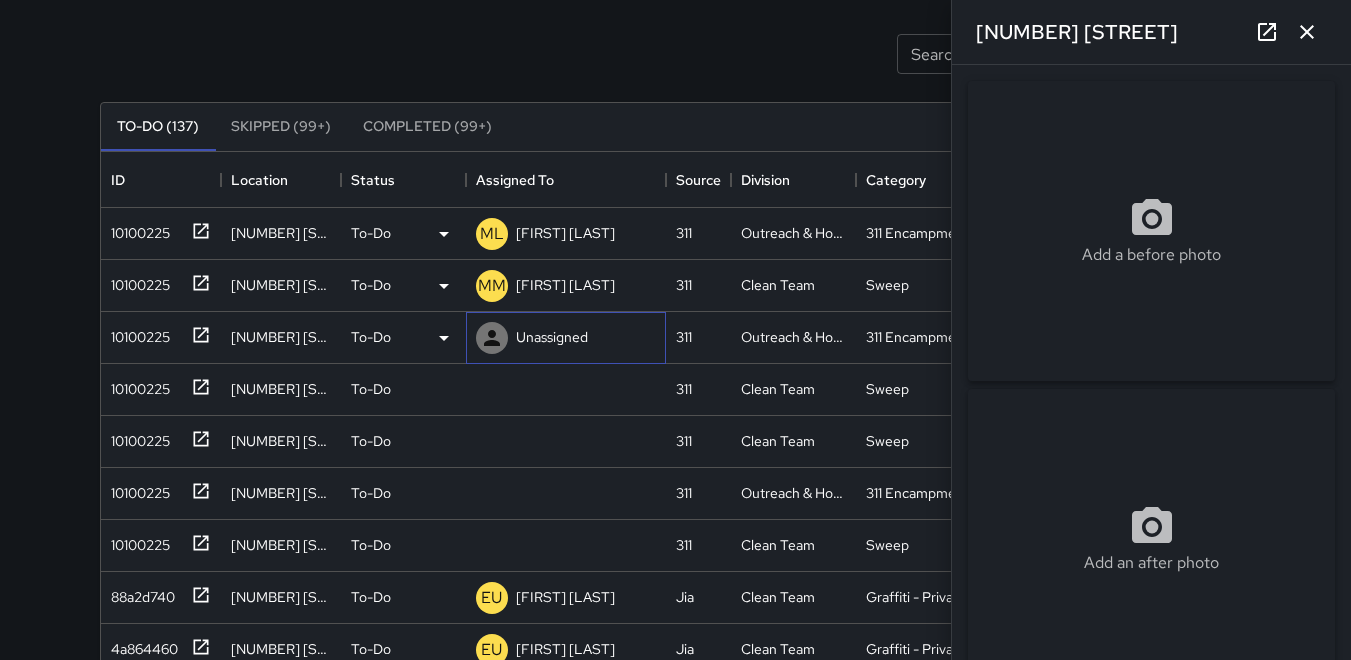 click 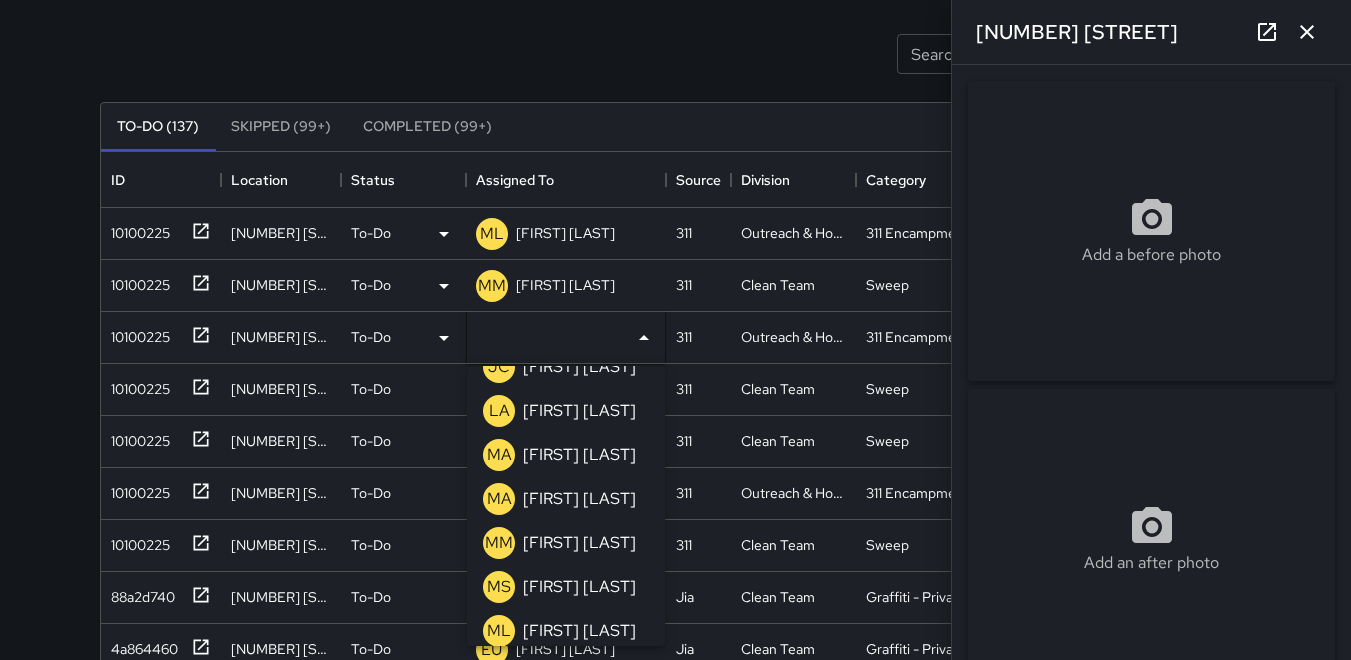 scroll, scrollTop: 500, scrollLeft: 0, axis: vertical 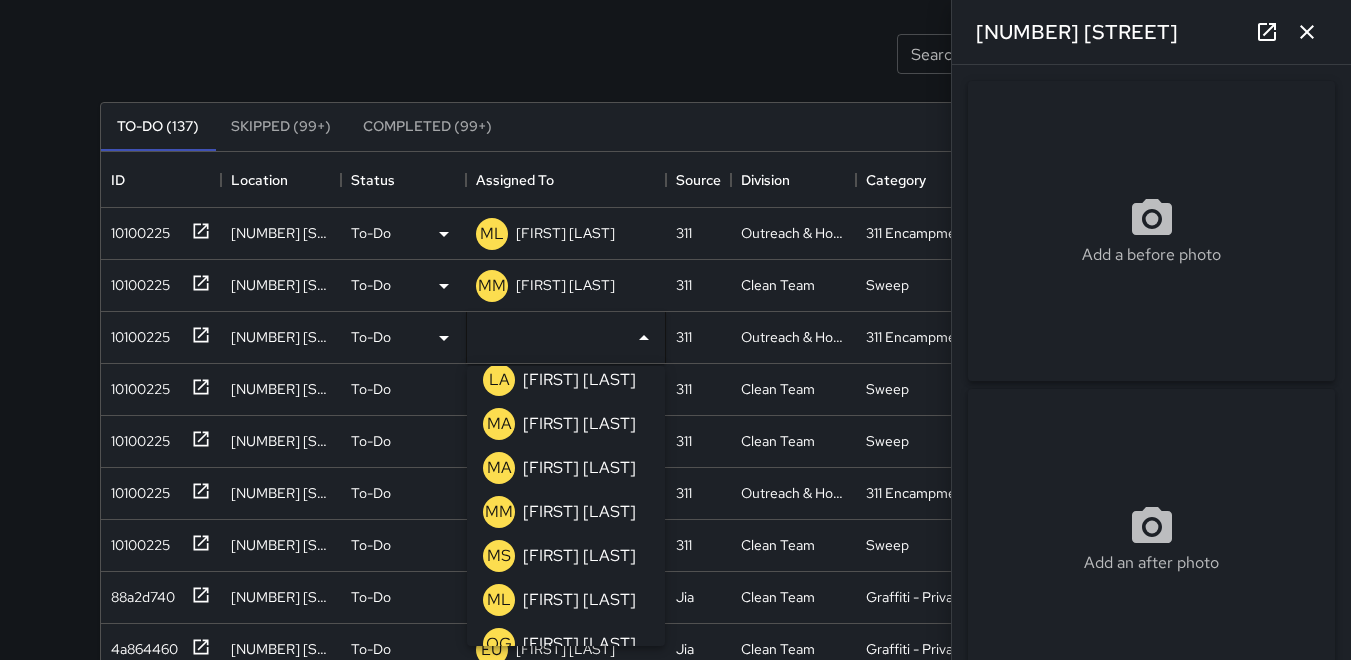 click on "ML" at bounding box center [499, 600] 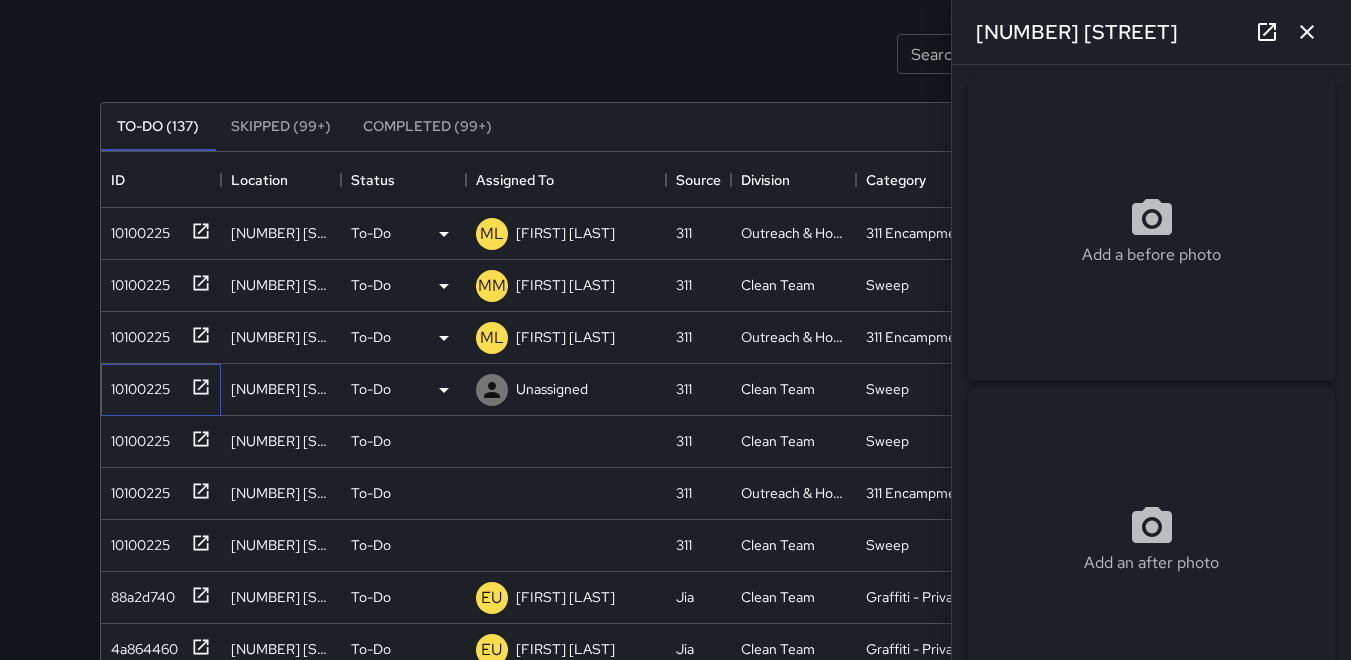 click on "10100225" at bounding box center [136, 385] 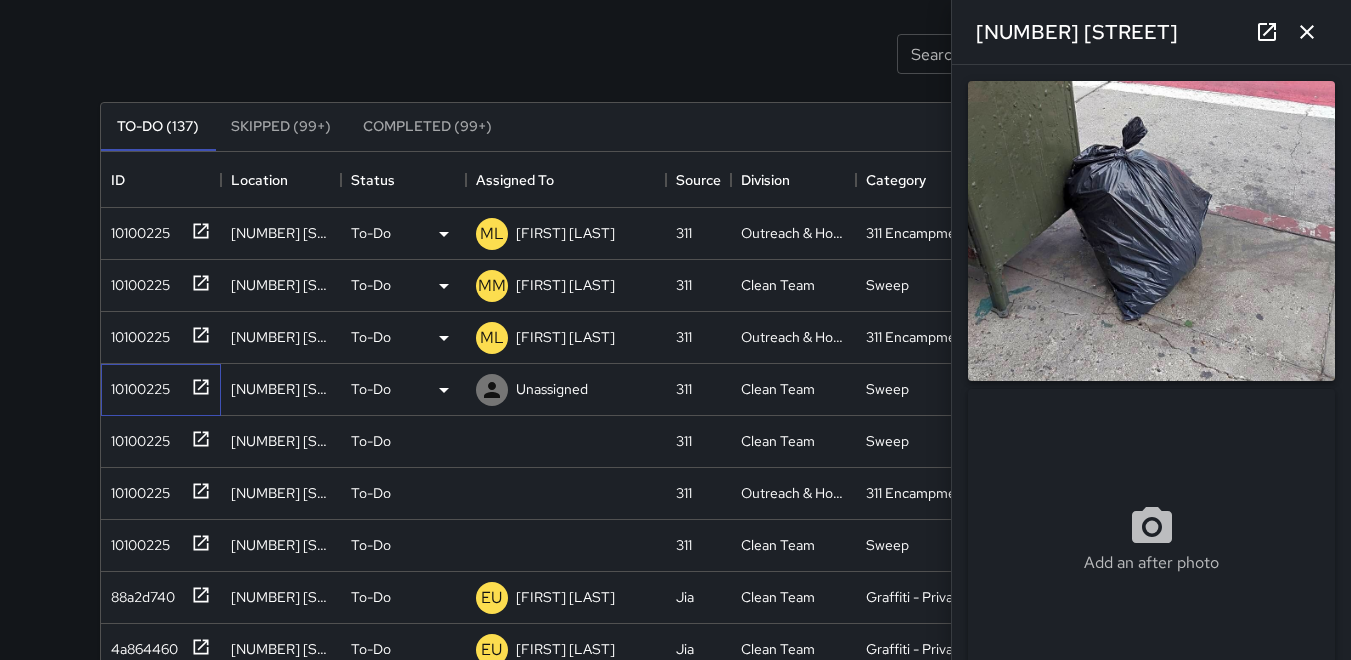 type on "**********" 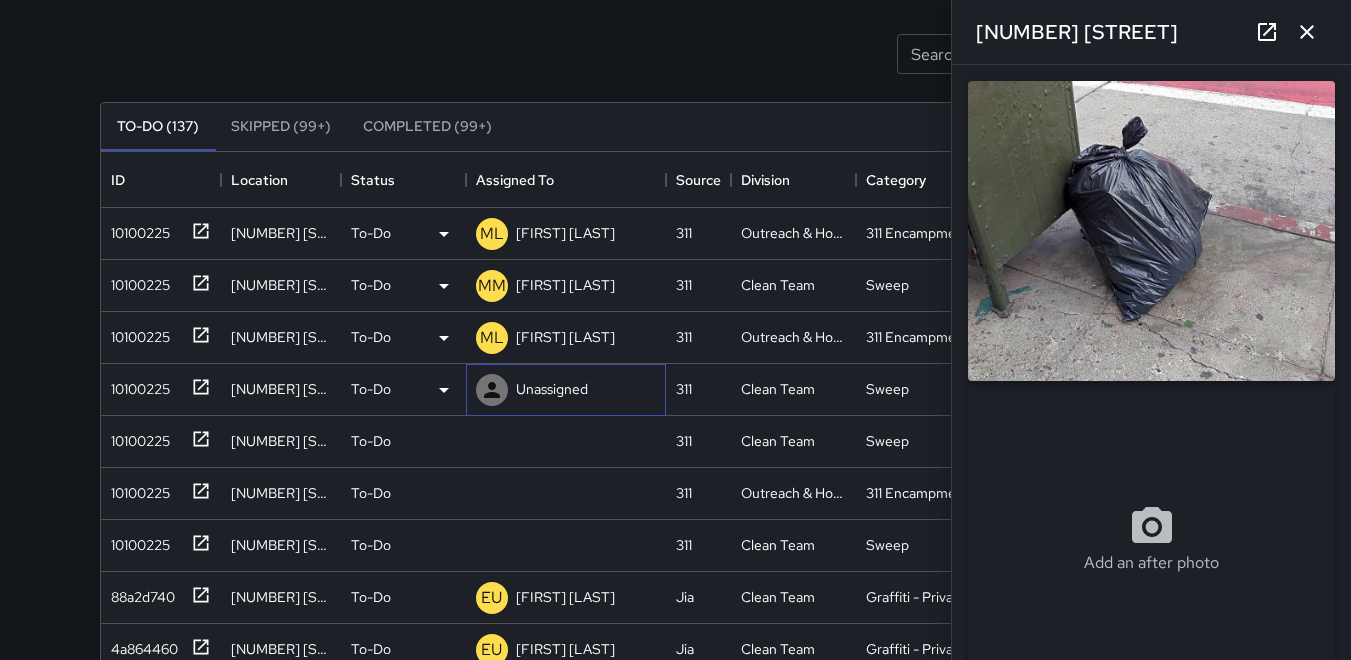 click 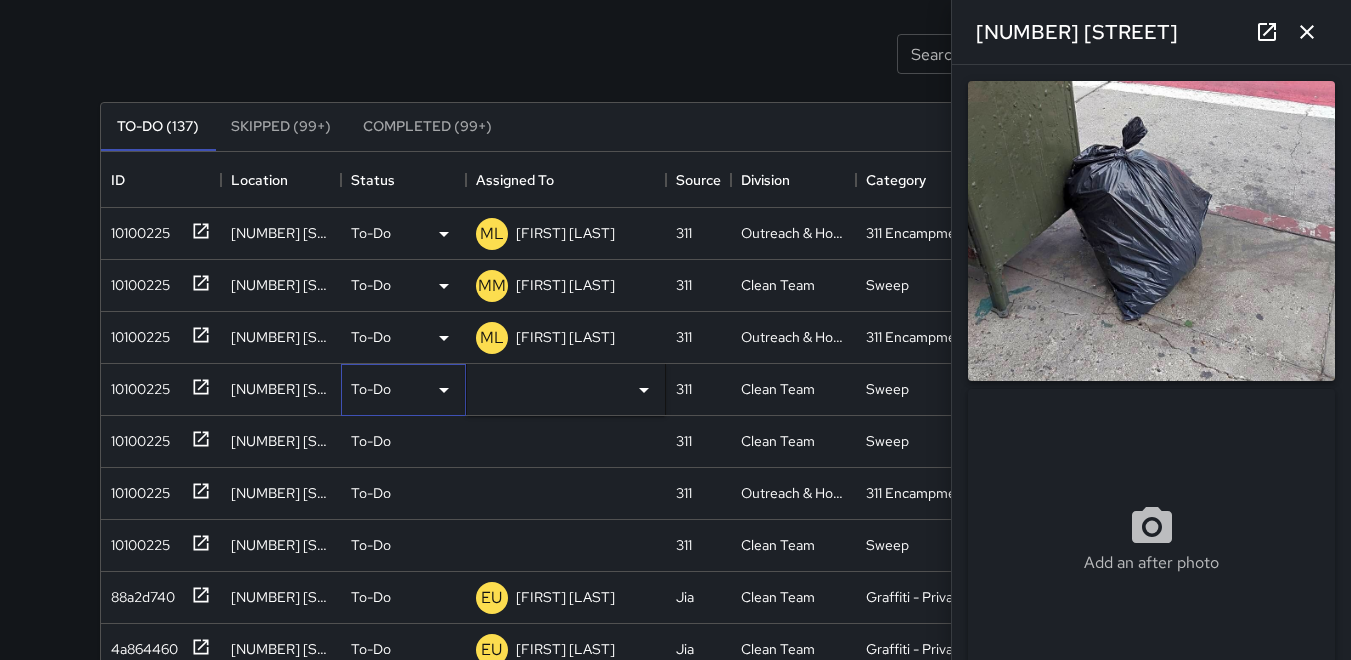 click 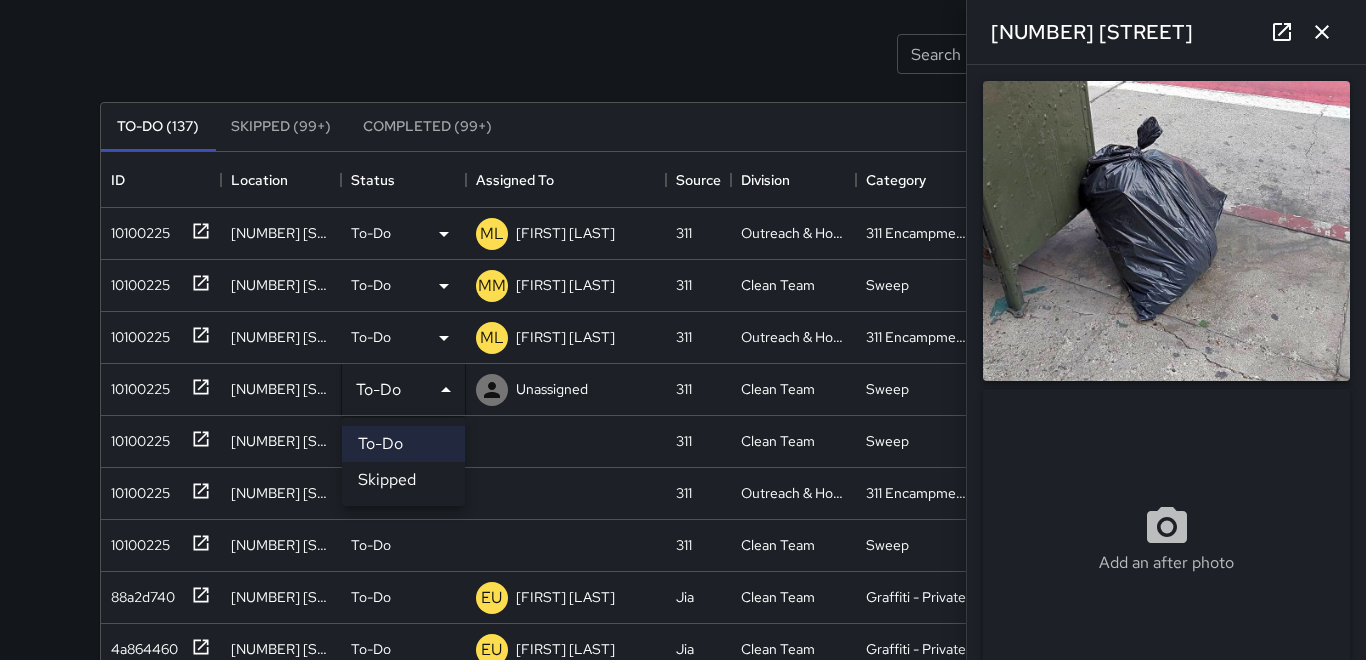 click on "Skipped" at bounding box center [403, 480] 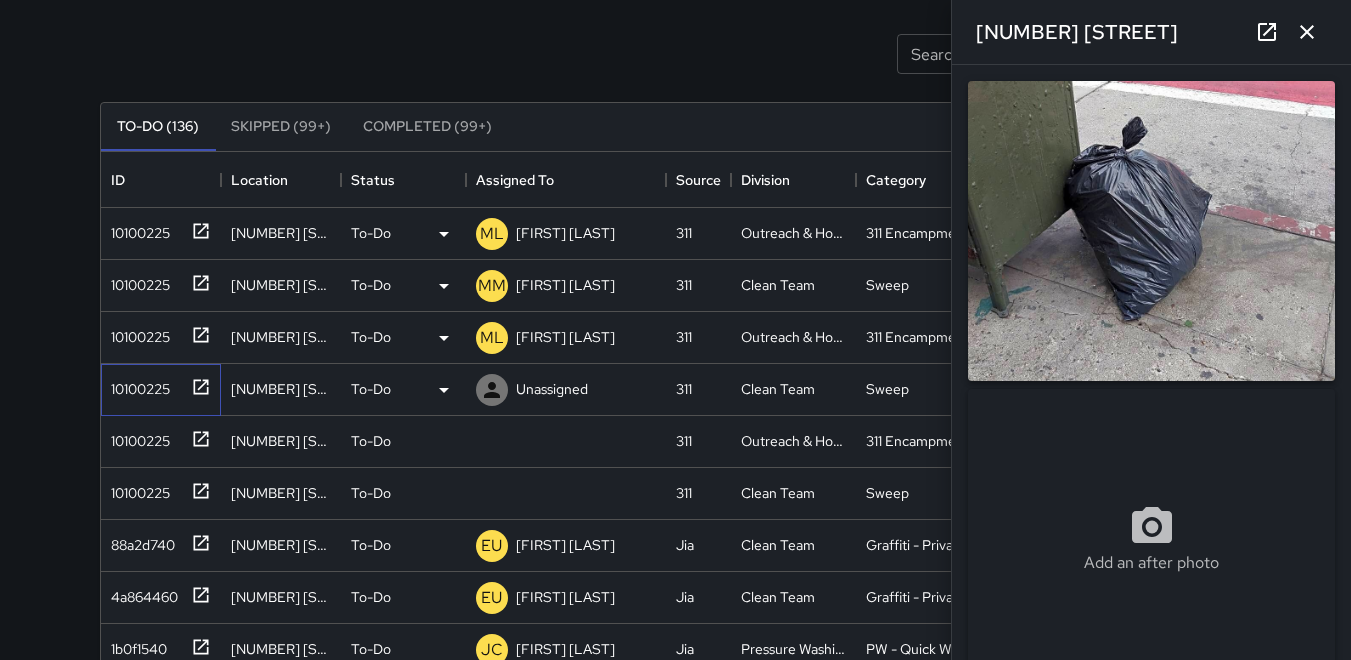 click on "10100225" at bounding box center (136, 385) 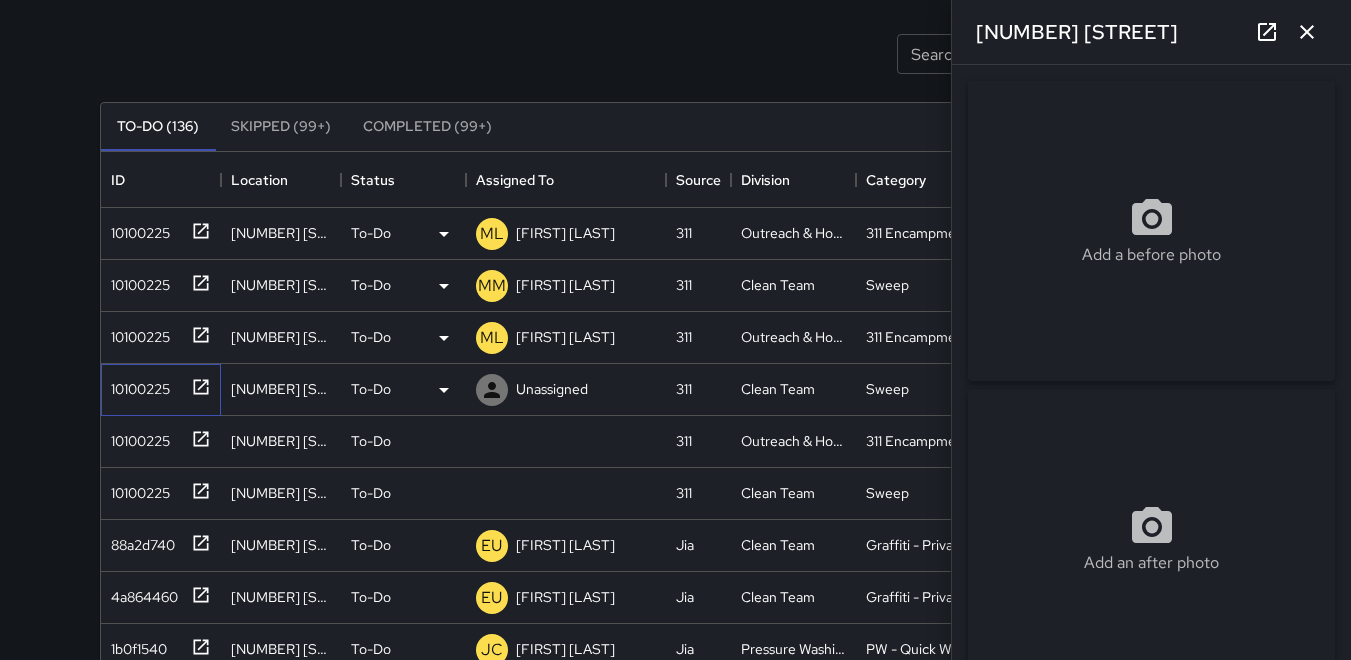 type on "**********" 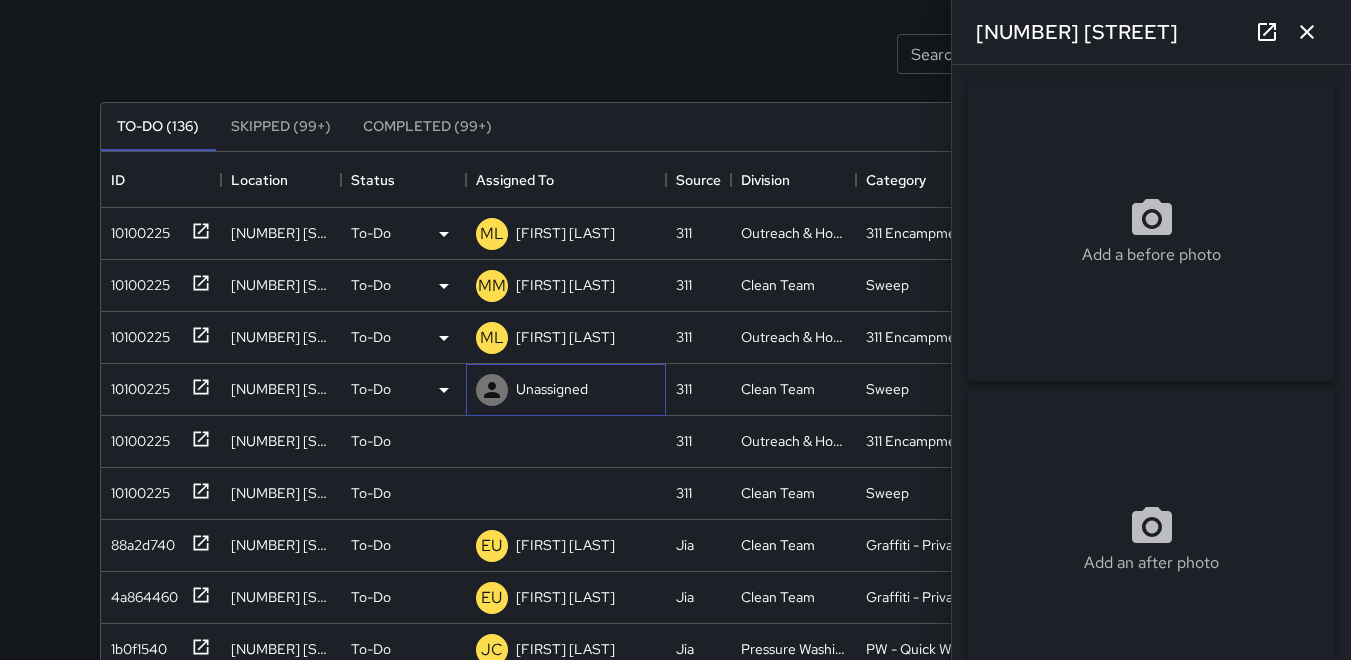 click 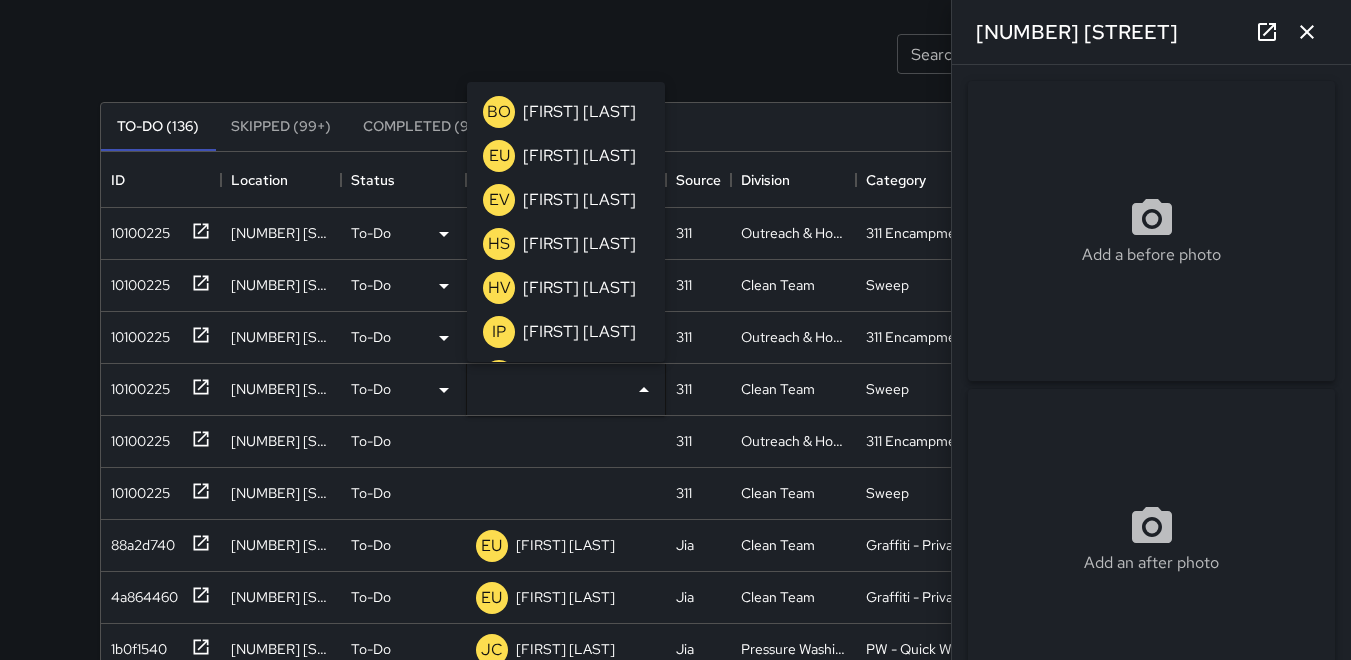 click on "BO" at bounding box center (499, 112) 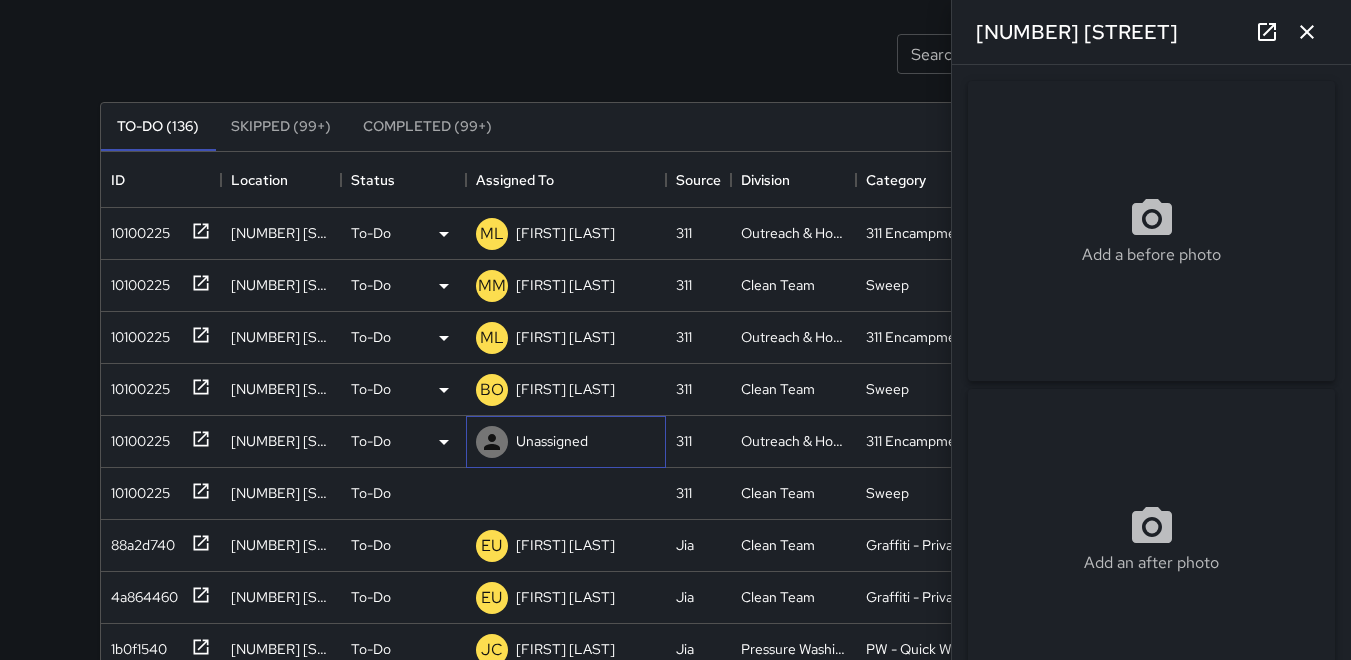 click 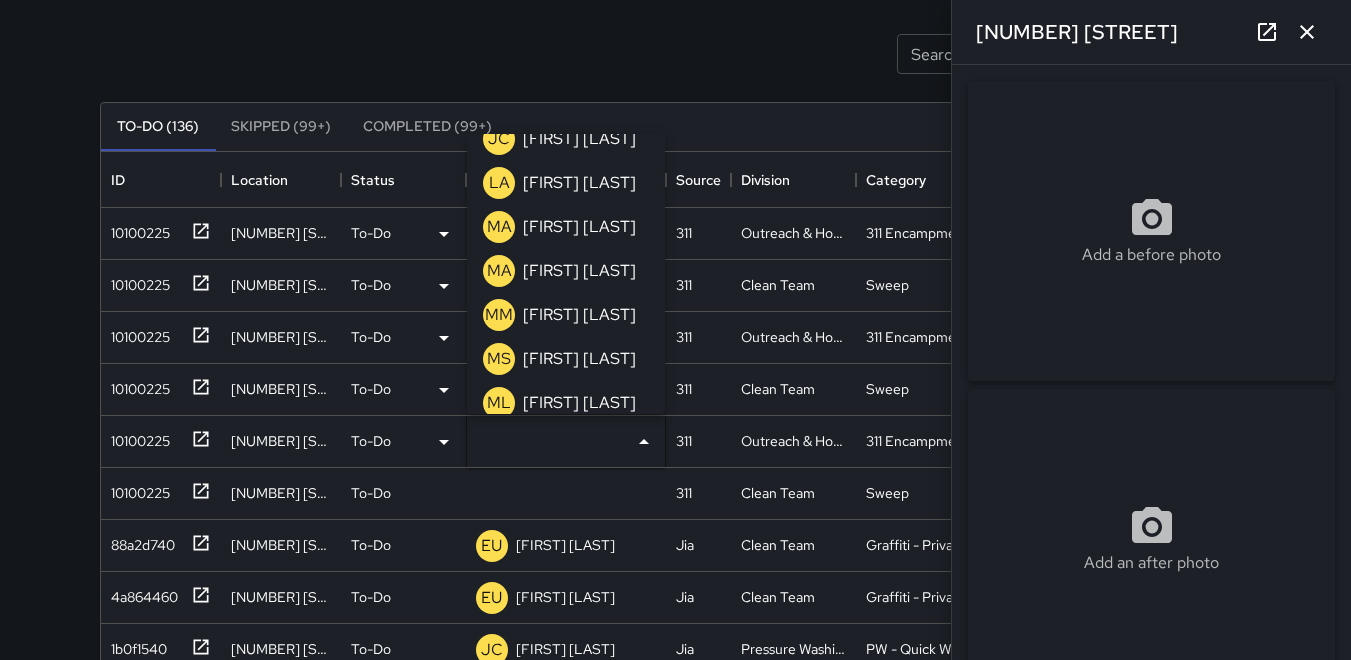 scroll, scrollTop: 500, scrollLeft: 0, axis: vertical 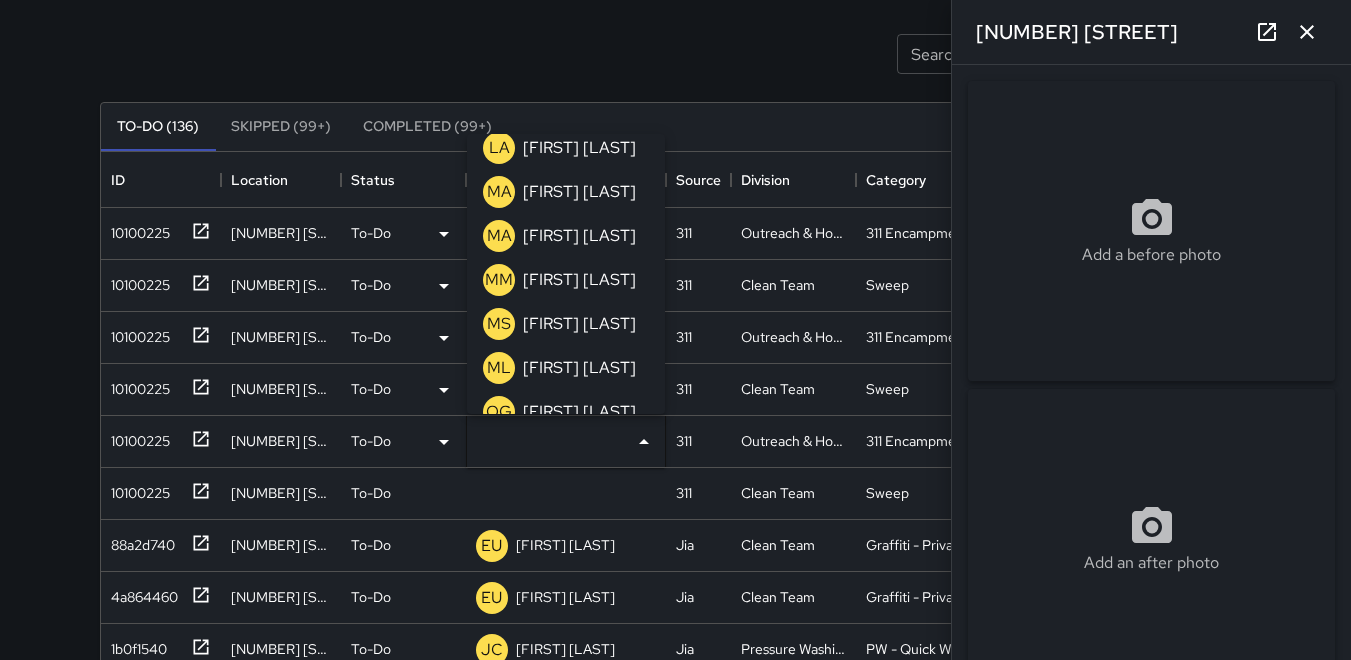 click on "ML" at bounding box center [499, 368] 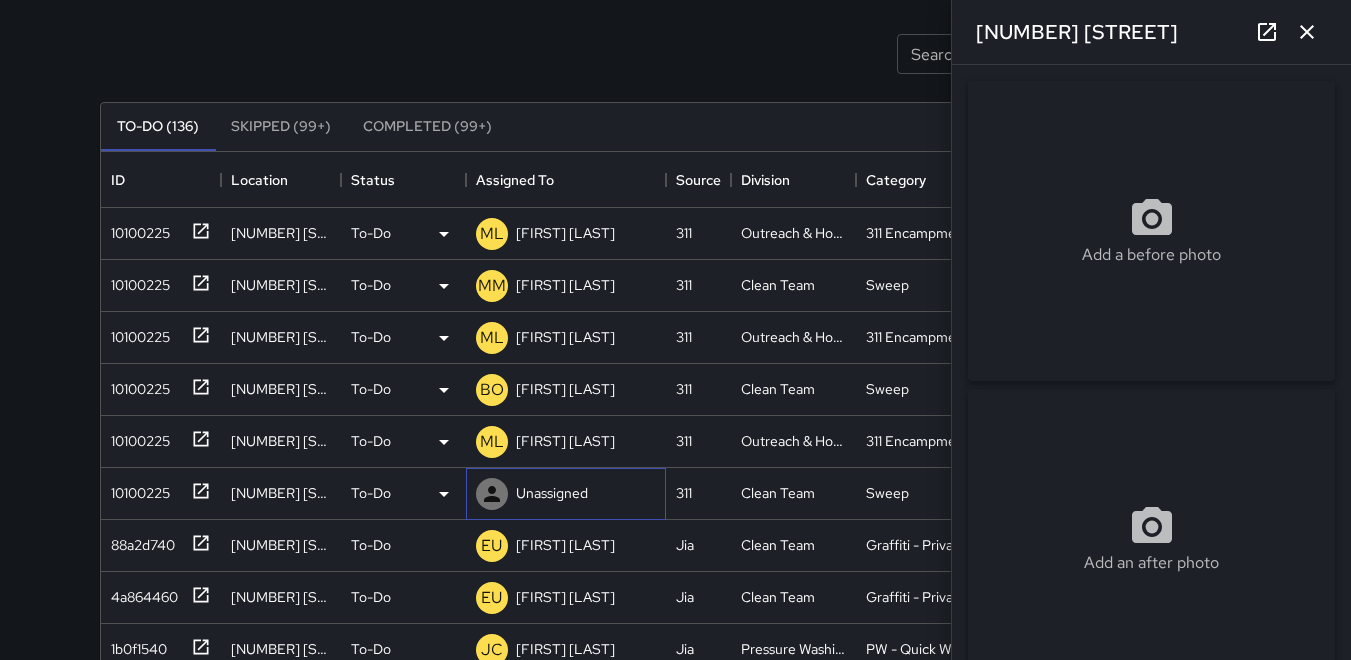 click 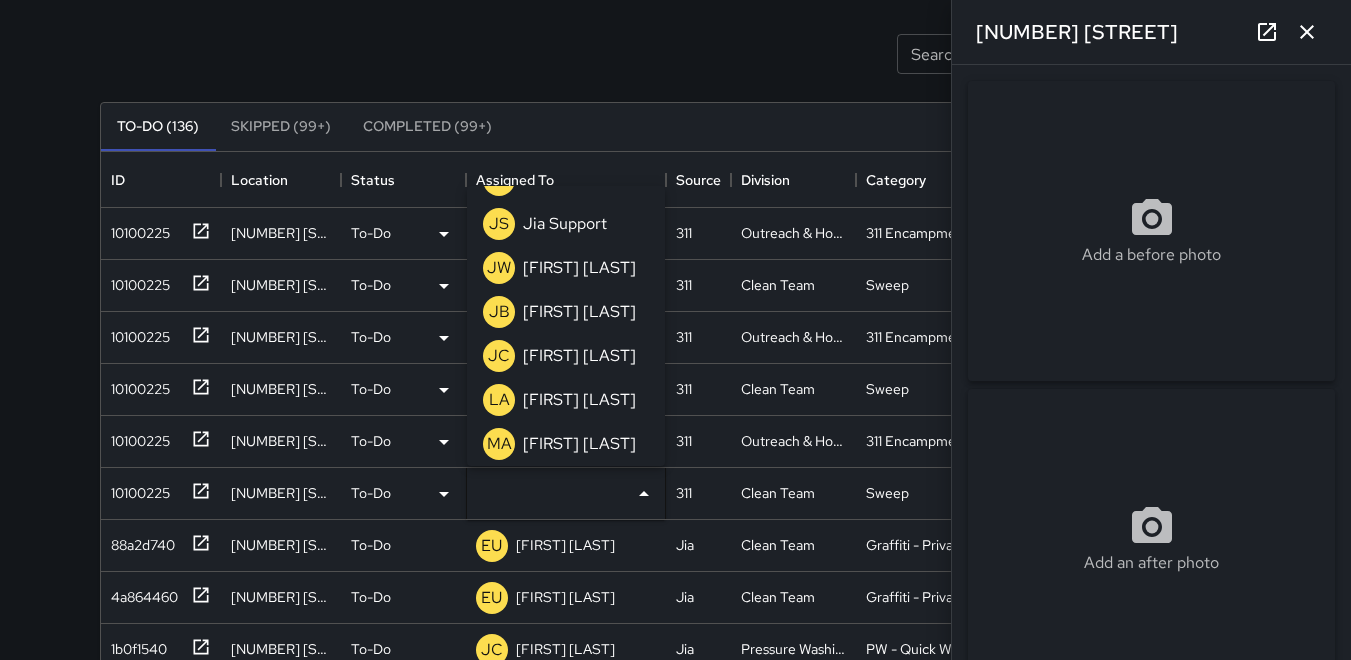 scroll, scrollTop: 400, scrollLeft: 0, axis: vertical 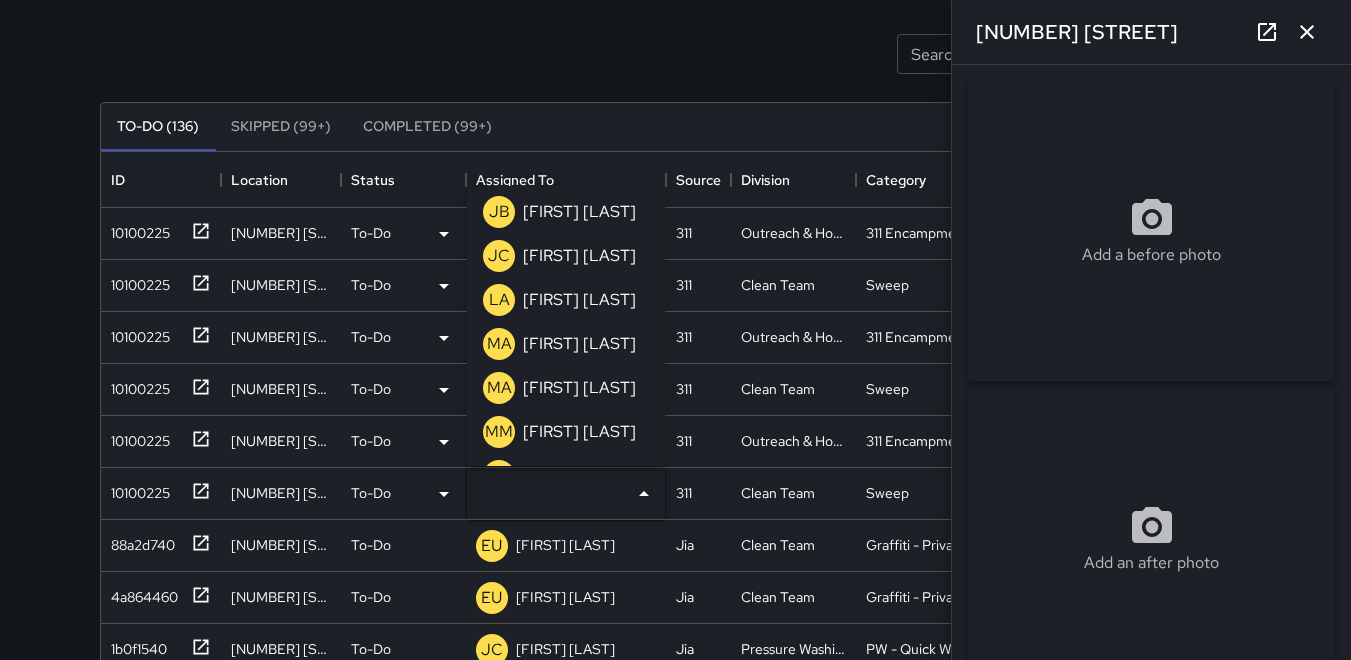 click on "MA" at bounding box center [499, 344] 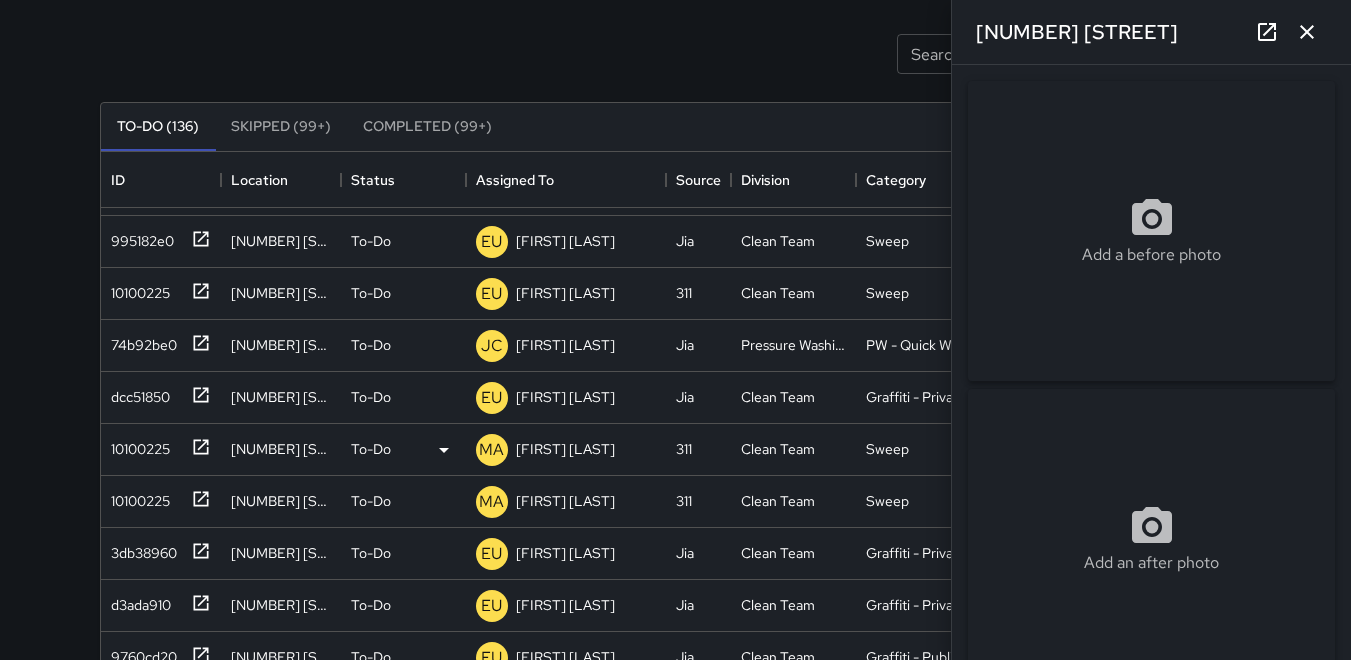 scroll, scrollTop: 900, scrollLeft: 0, axis: vertical 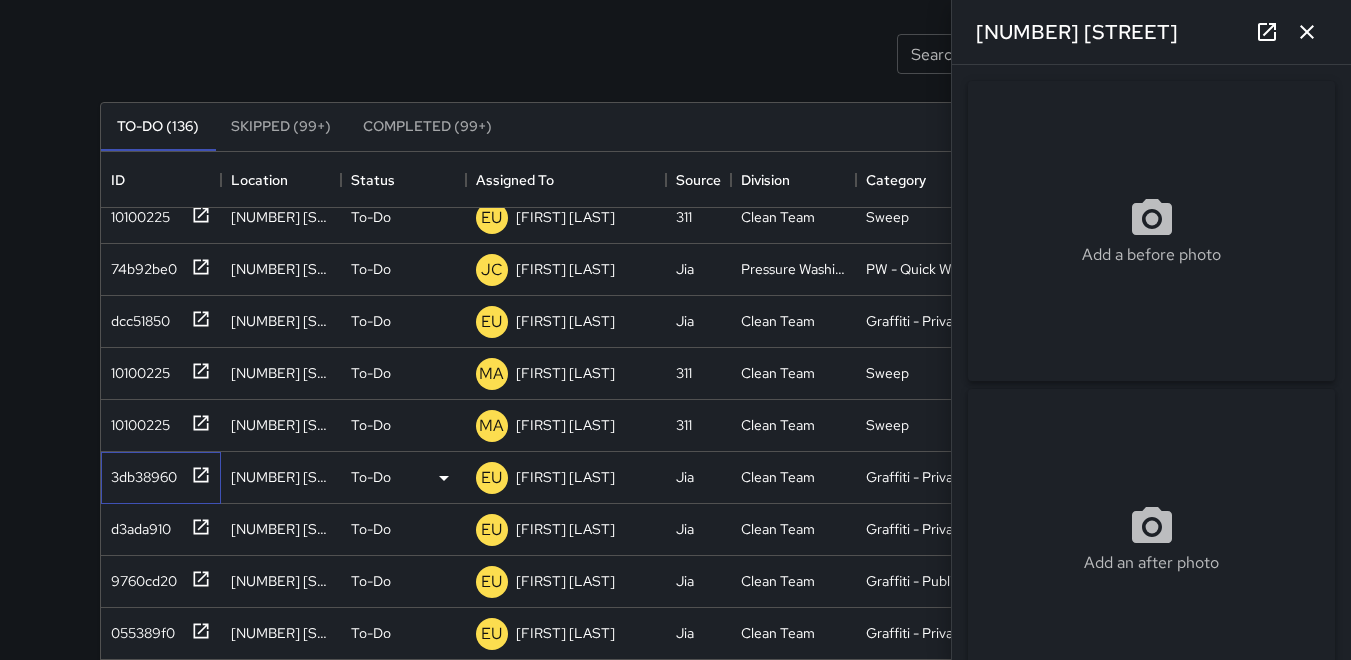 click on "3db38960" at bounding box center [140, 473] 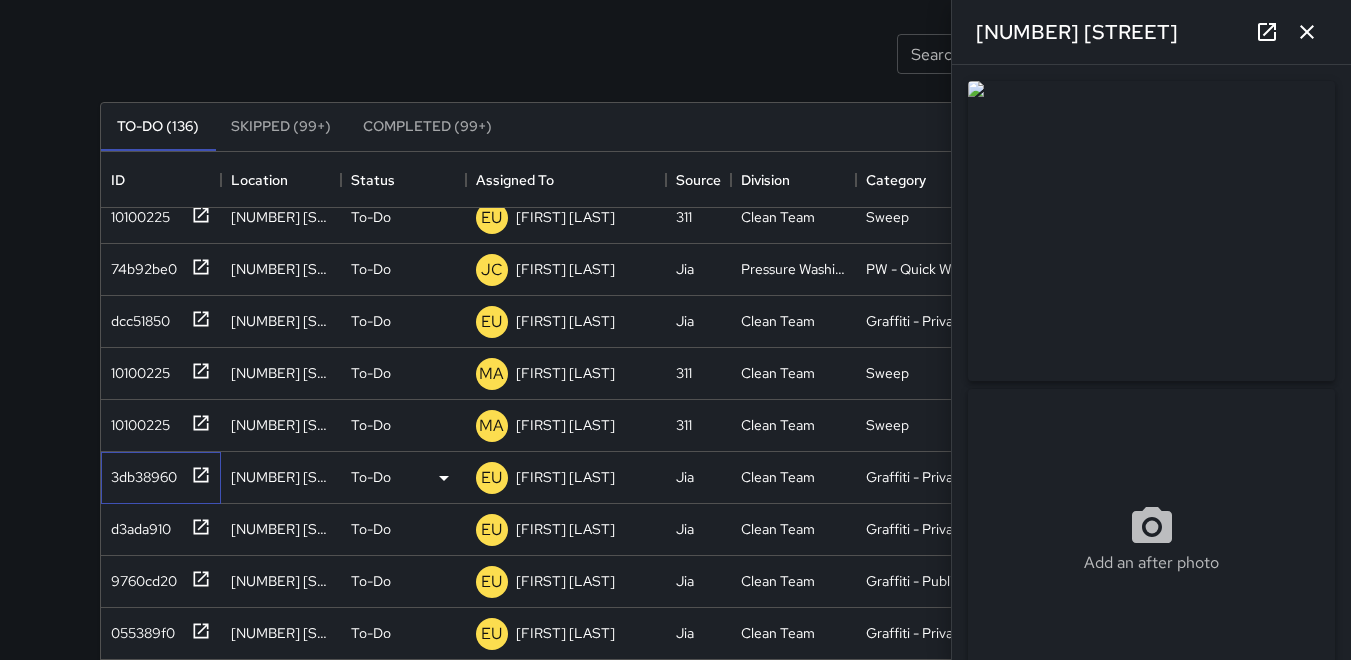 type on "**********" 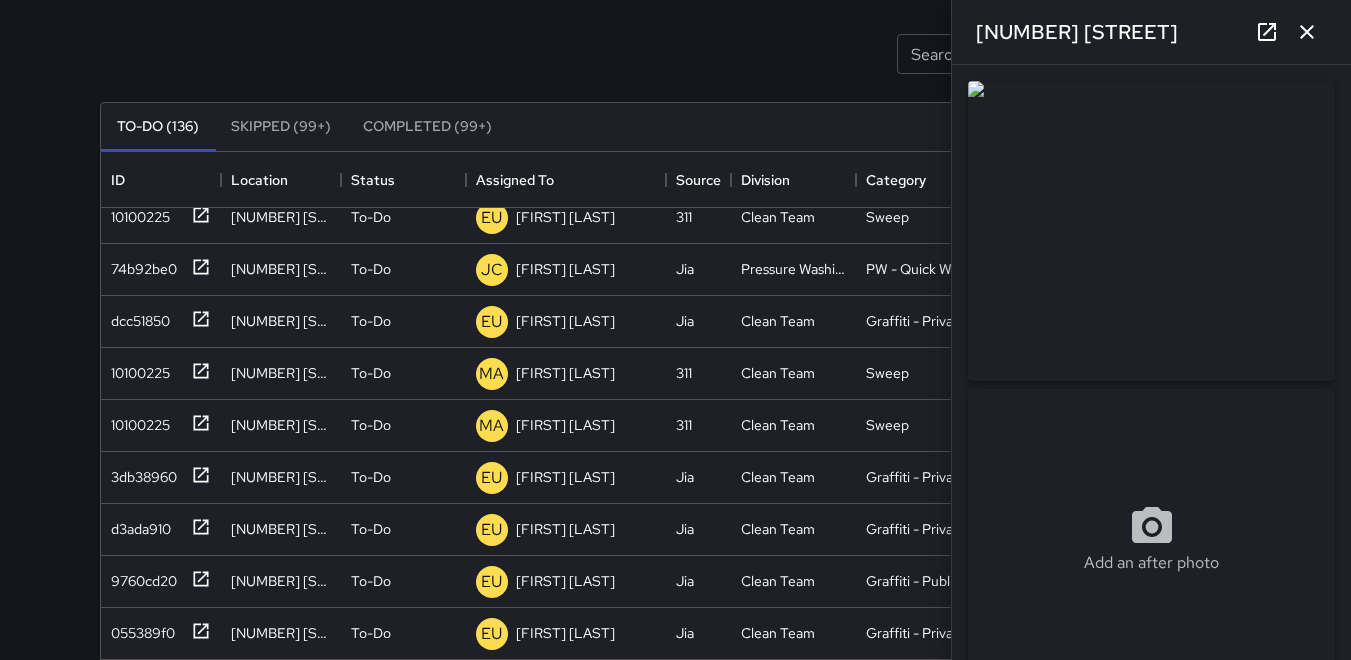click 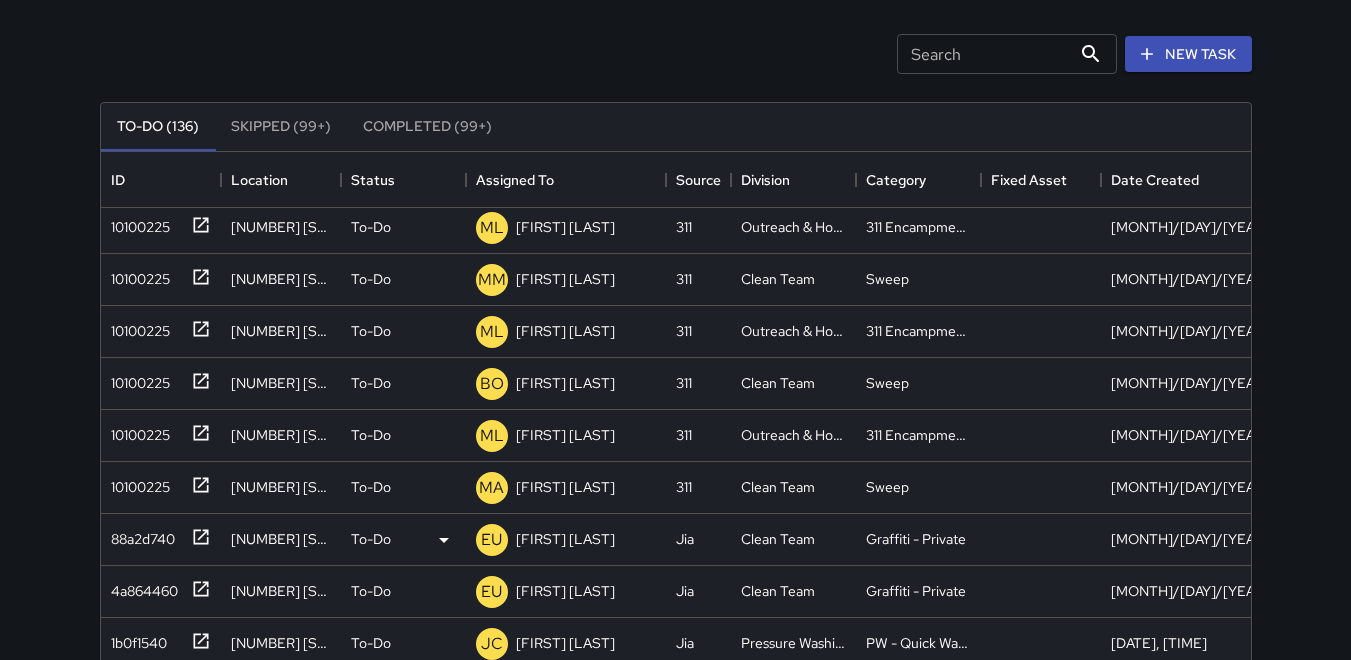 scroll, scrollTop: 0, scrollLeft: 0, axis: both 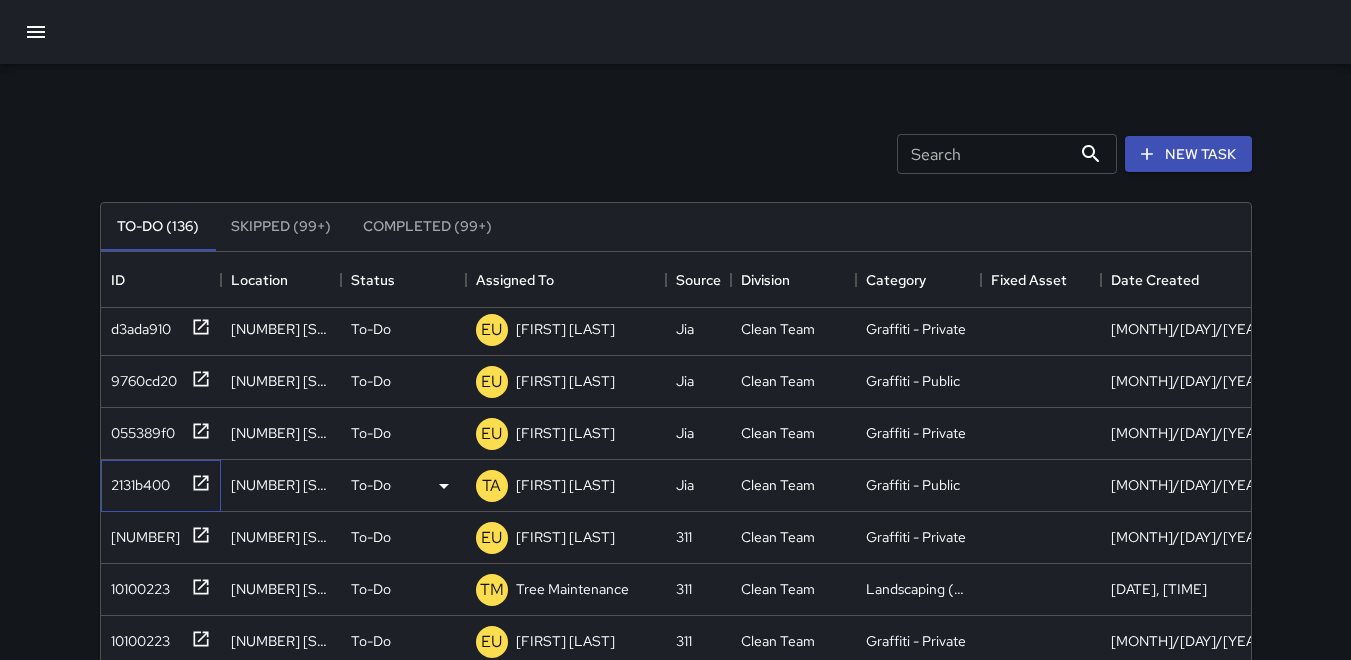 click on "2131b400" at bounding box center (136, 481) 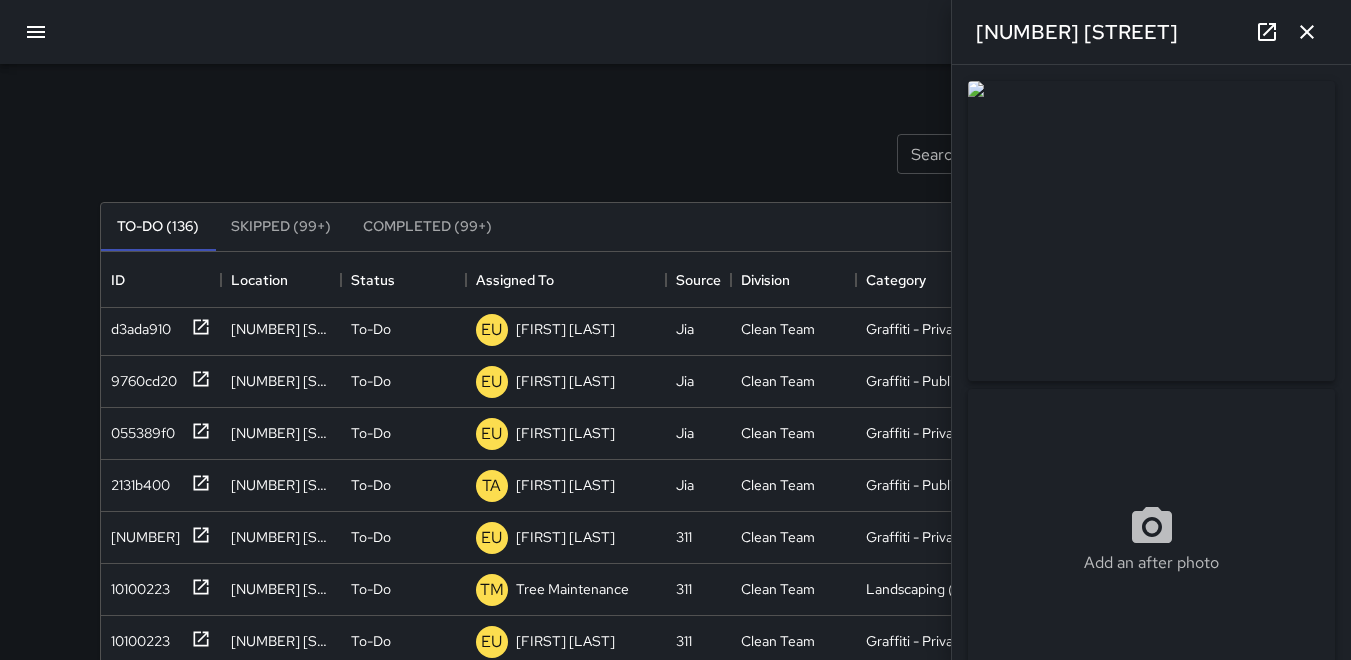 click 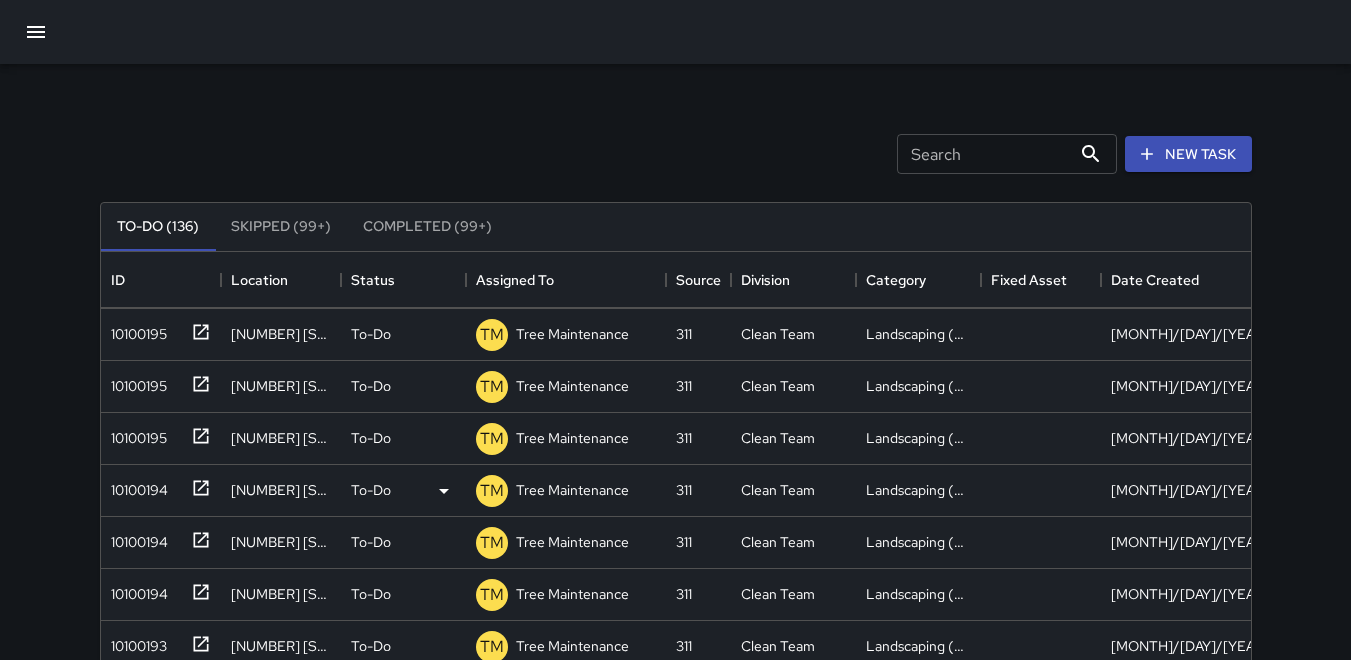 scroll, scrollTop: 4424, scrollLeft: 0, axis: vertical 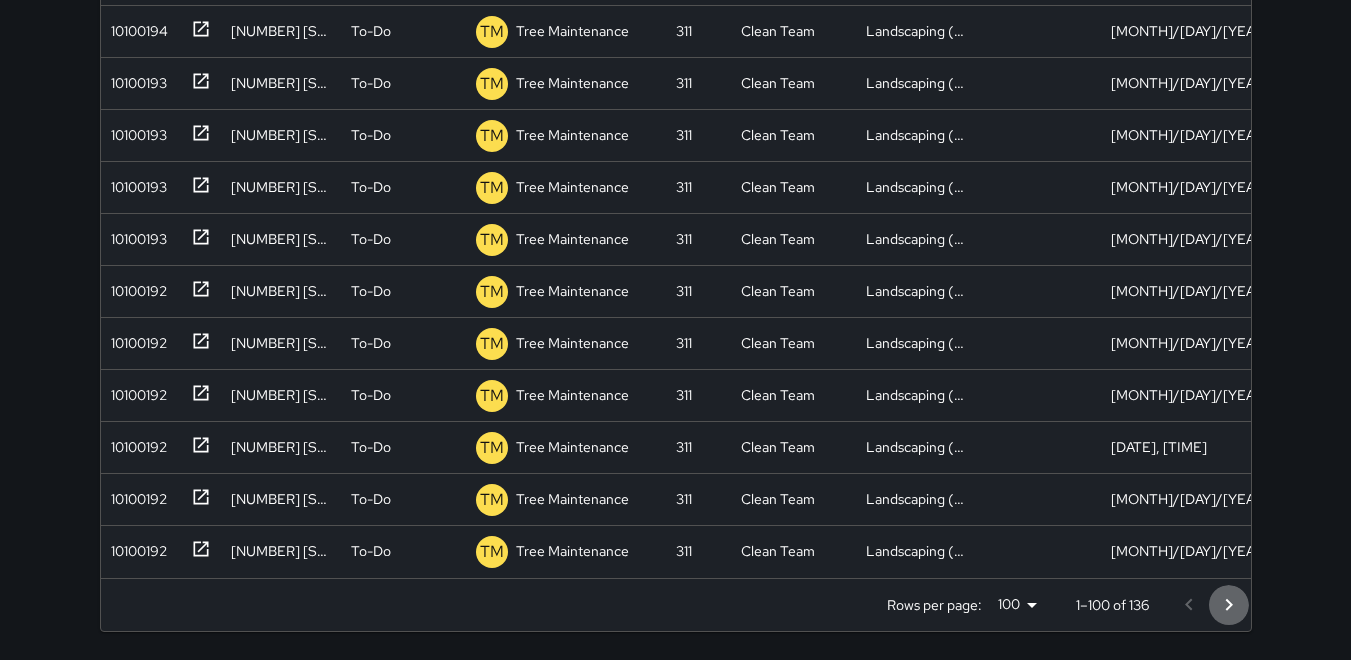 click 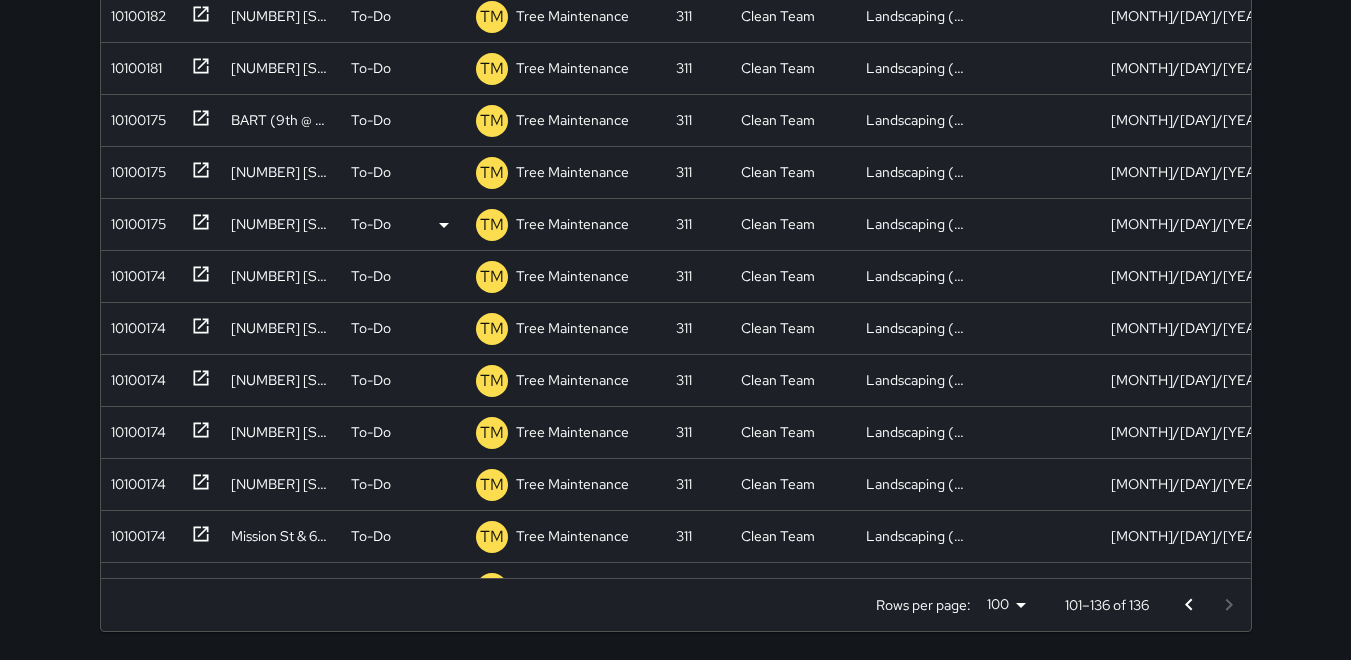 scroll, scrollTop: 700, scrollLeft: 0, axis: vertical 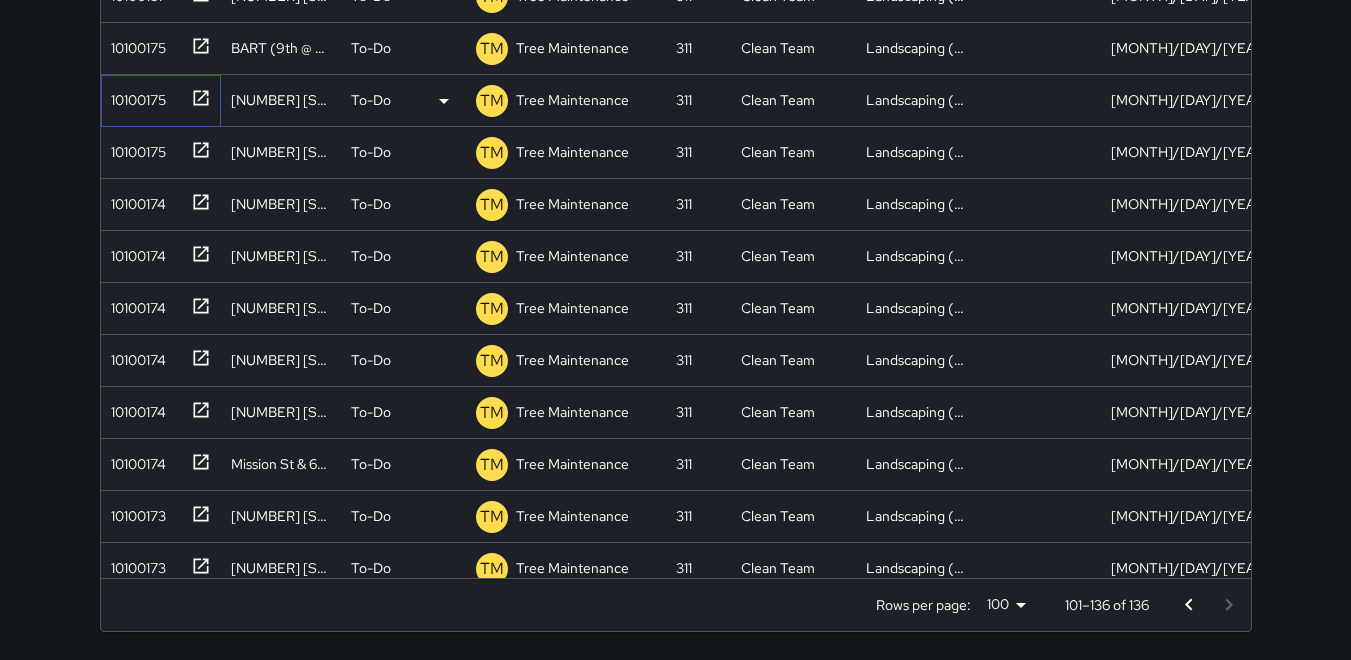 click on "10100175" at bounding box center (134, 96) 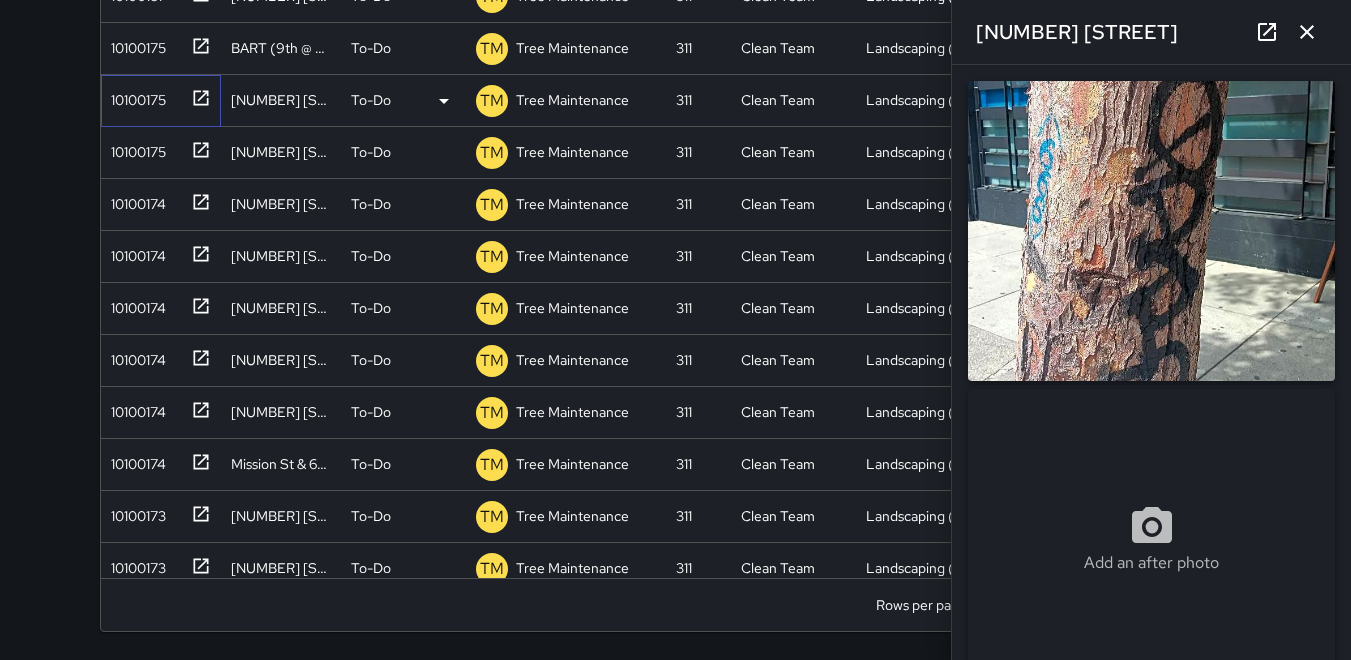 type on "**********" 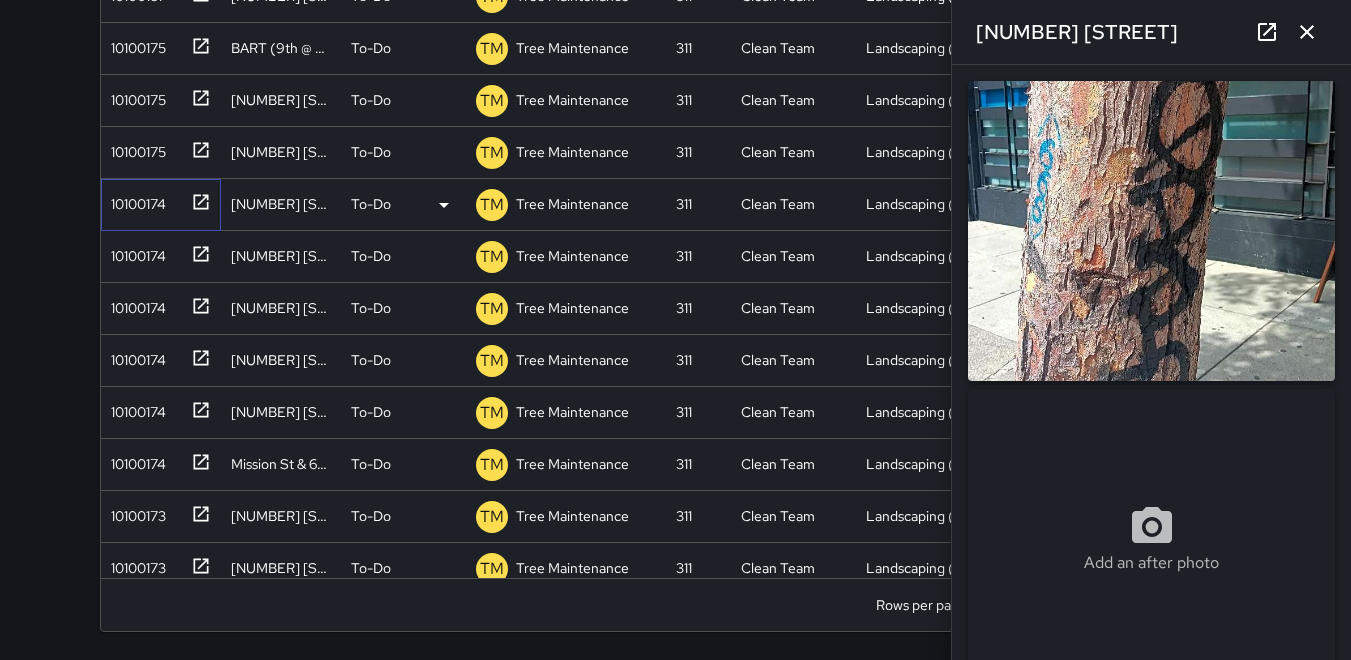 click on "10100174" at bounding box center (134, 200) 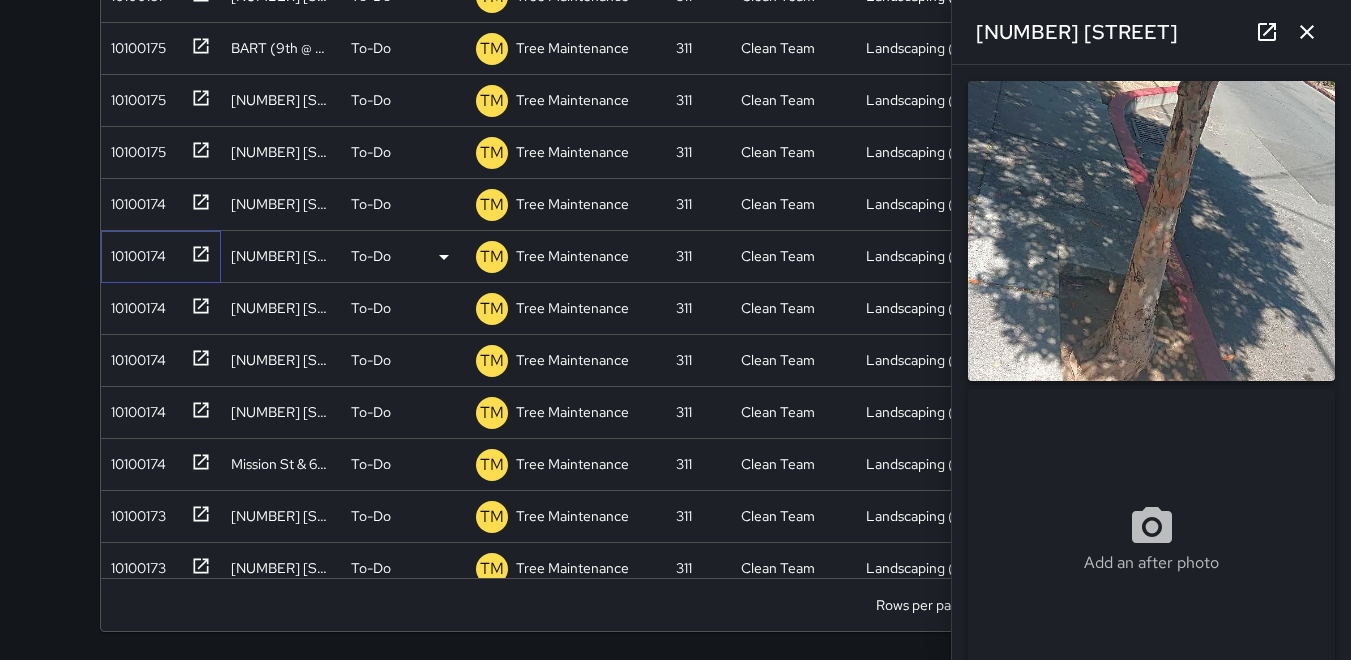 click on "10100174" at bounding box center (134, 252) 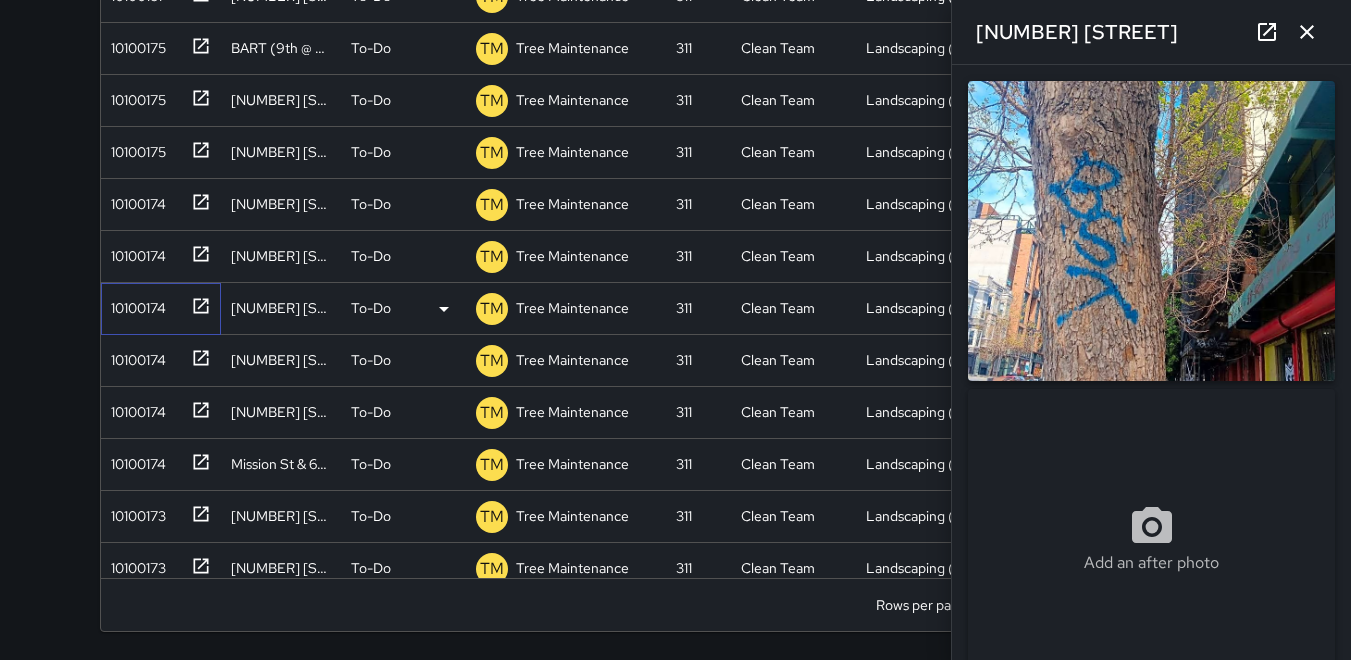 click on "10100174" at bounding box center (134, 304) 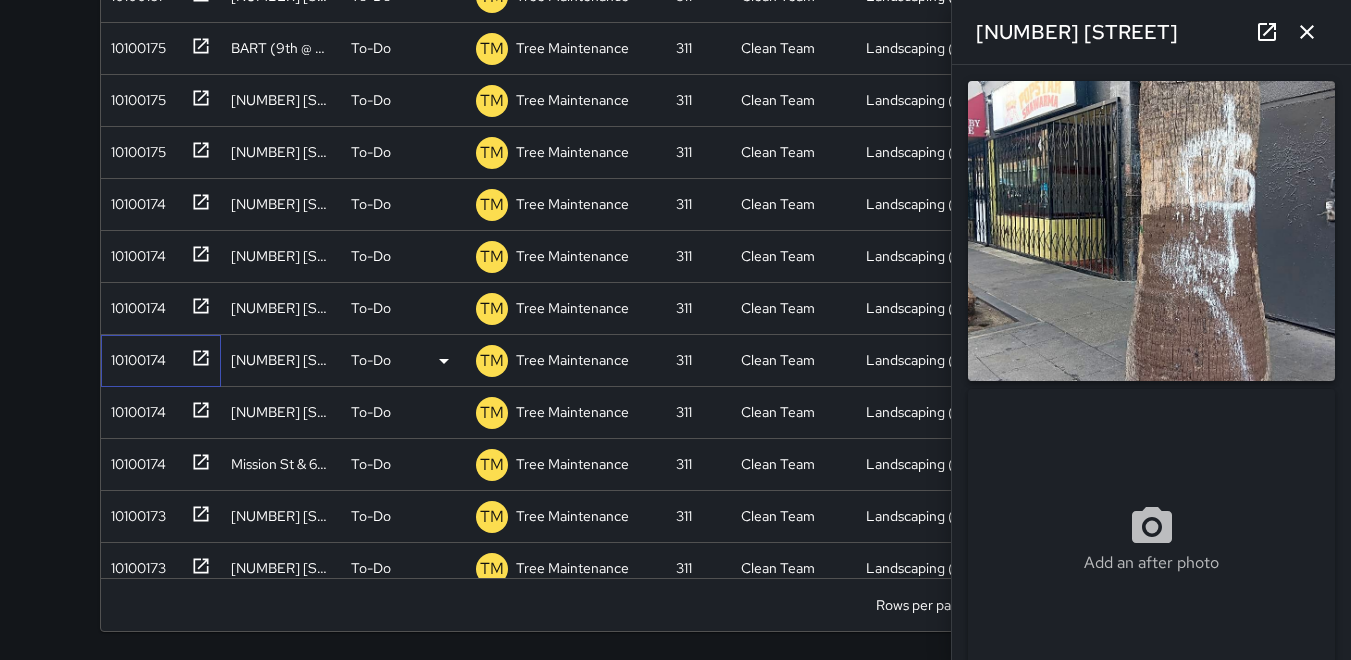 click on "10100174" at bounding box center (134, 356) 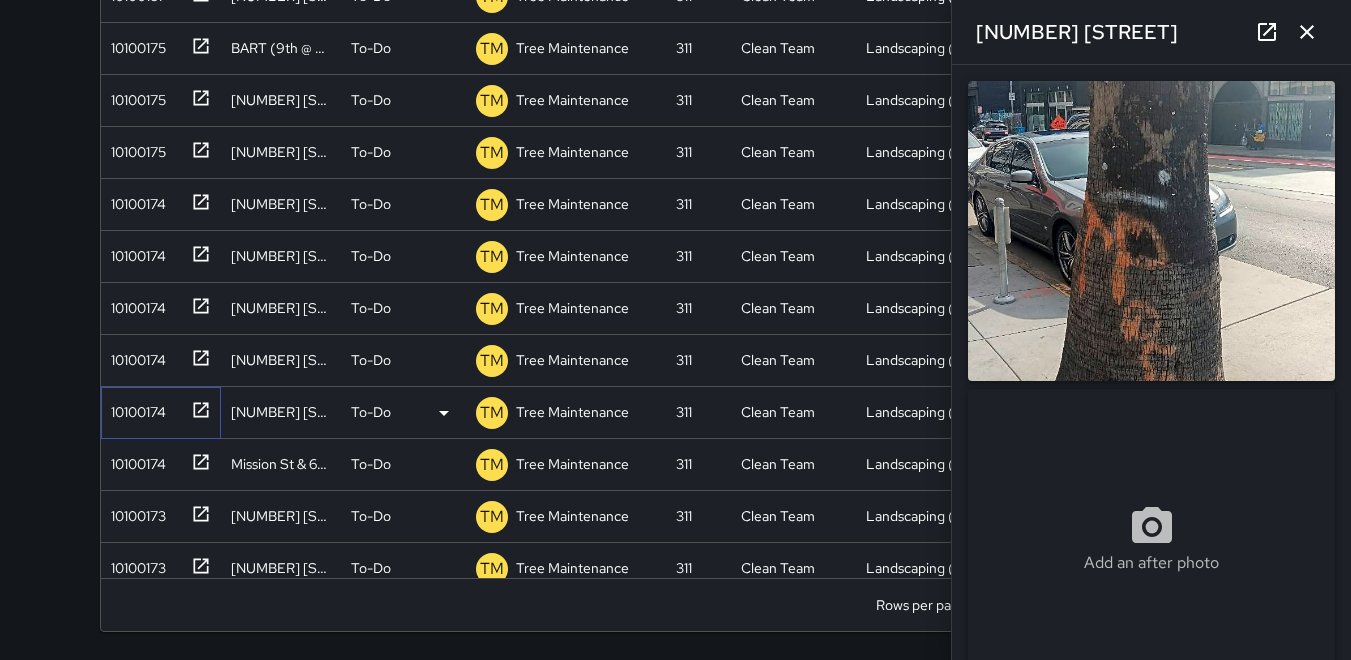 click on "10100174" at bounding box center (134, 408) 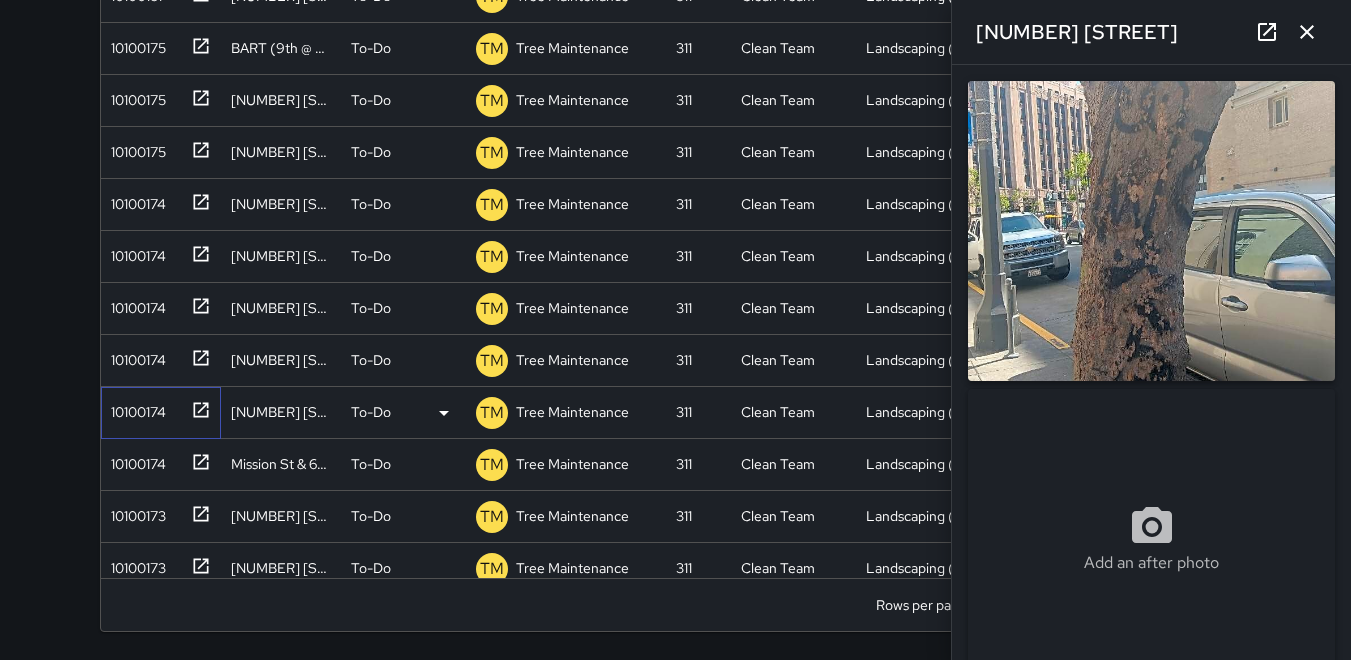 type on "**********" 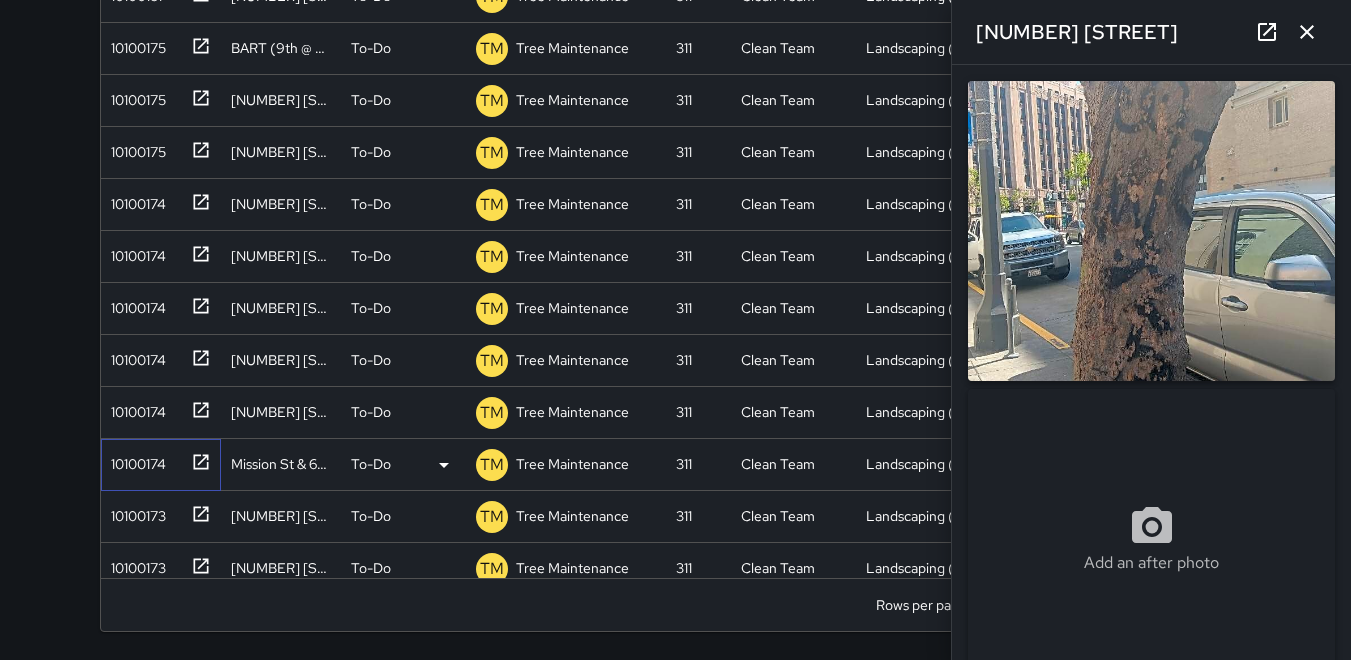 click on "10100174" at bounding box center (134, 460) 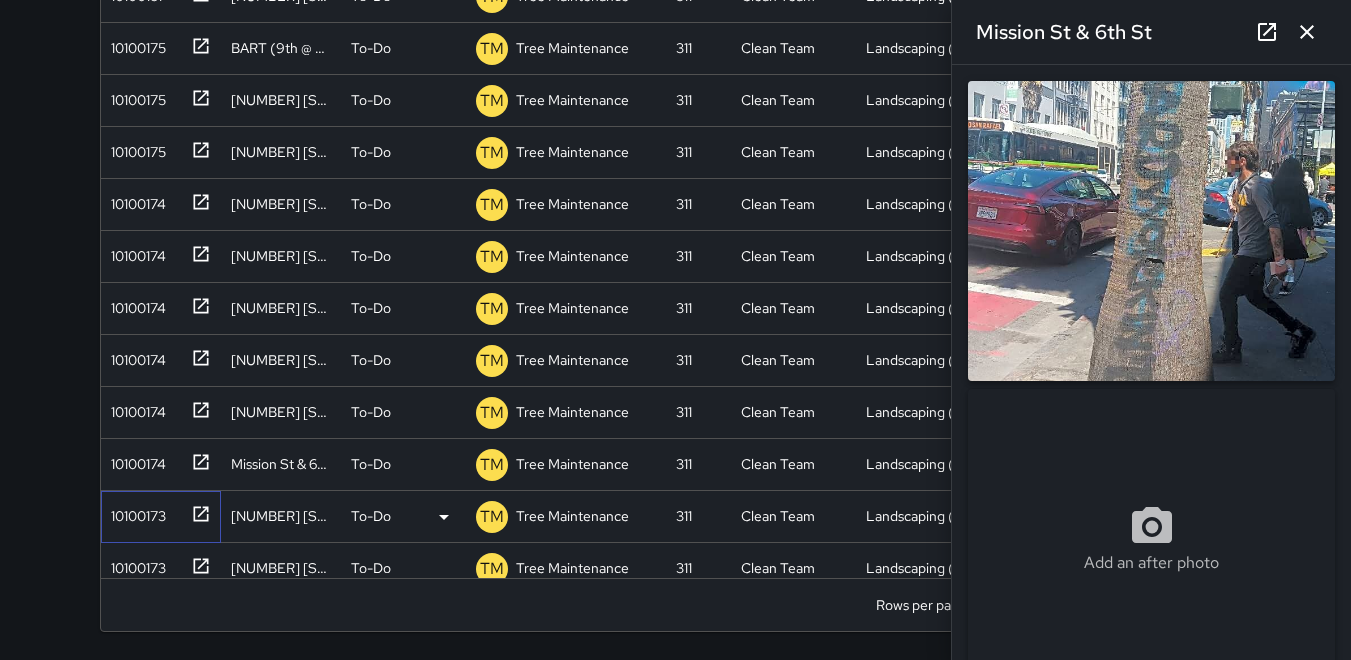 click on "10100173" at bounding box center (134, 512) 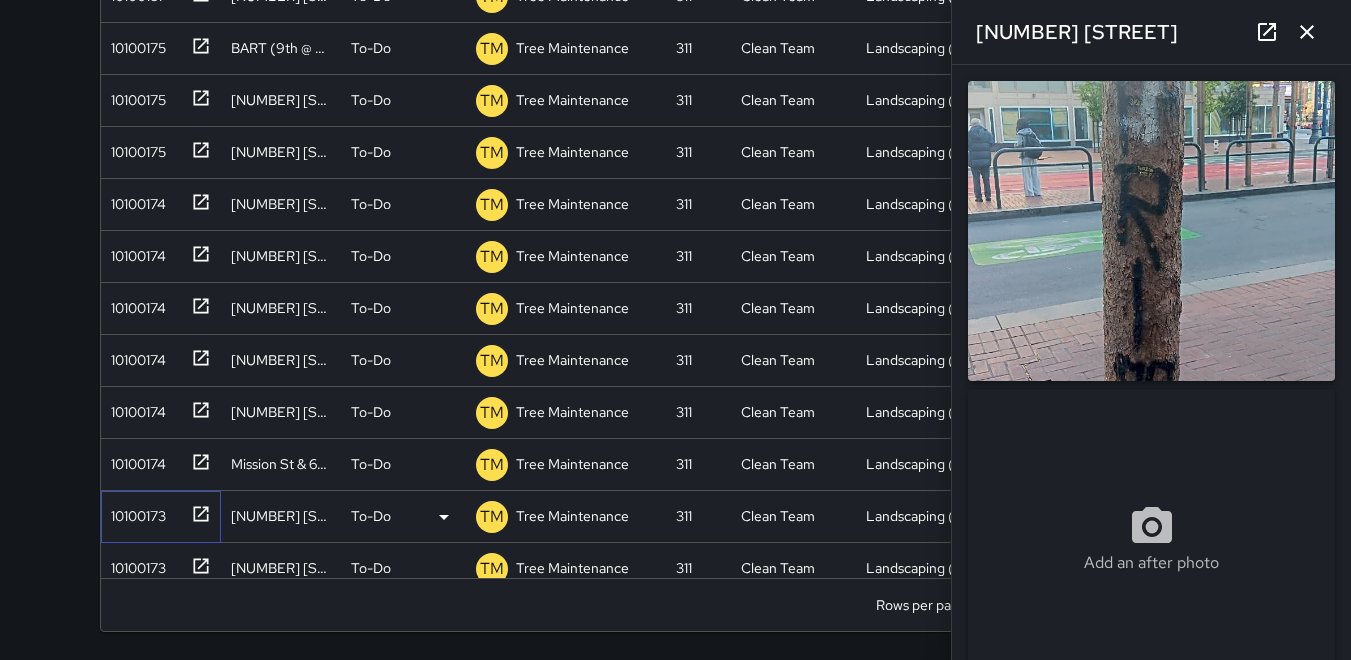 type on "**********" 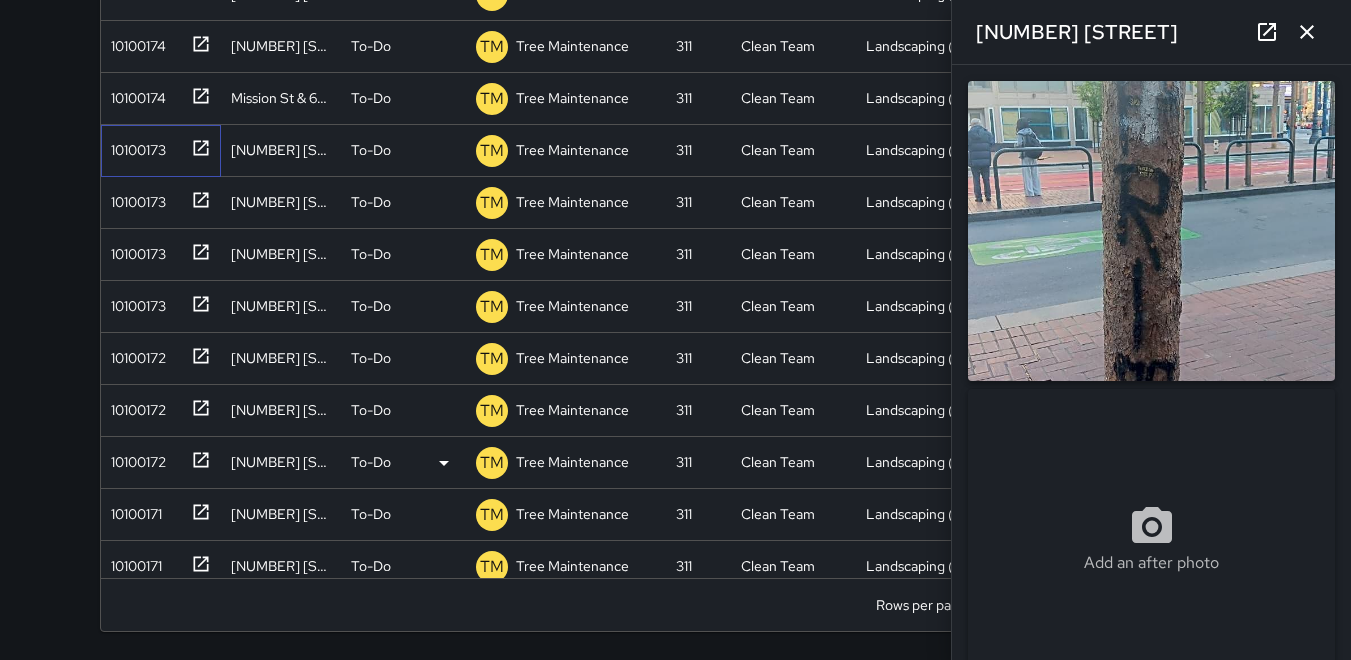 scroll, scrollTop: 1096, scrollLeft: 0, axis: vertical 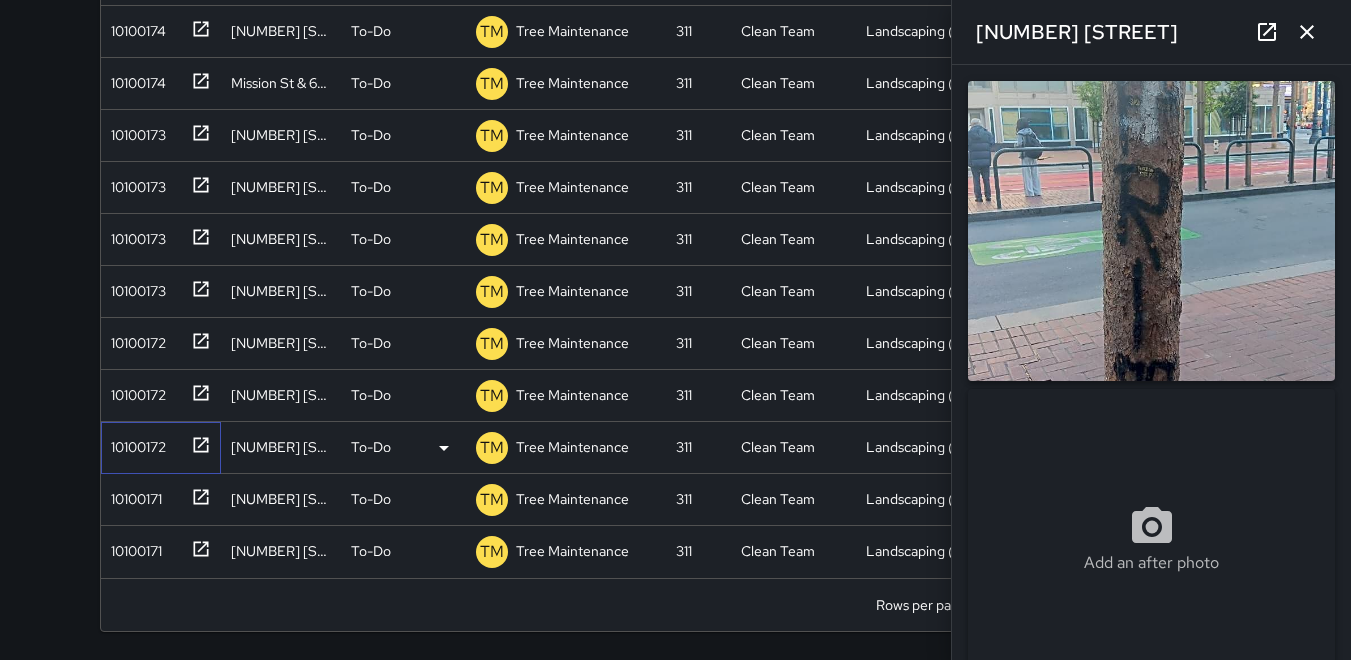 click on "10100172" at bounding box center [134, 443] 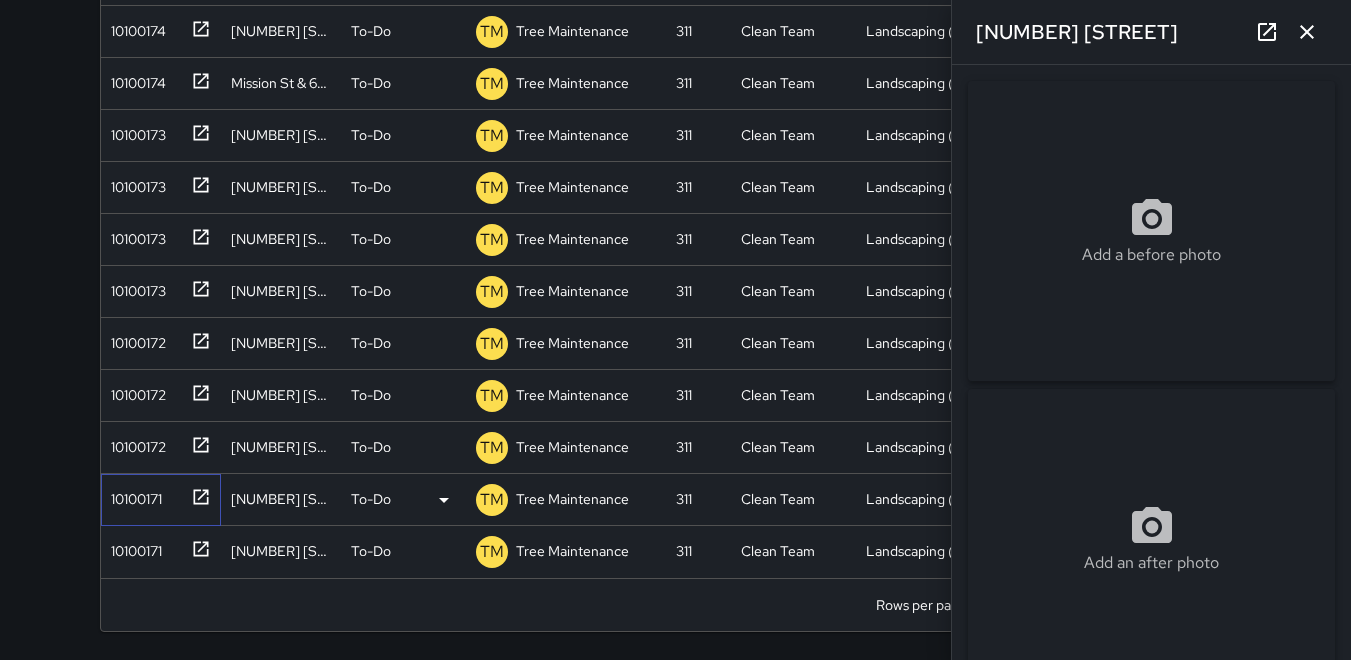 click on "10100171" at bounding box center [132, 495] 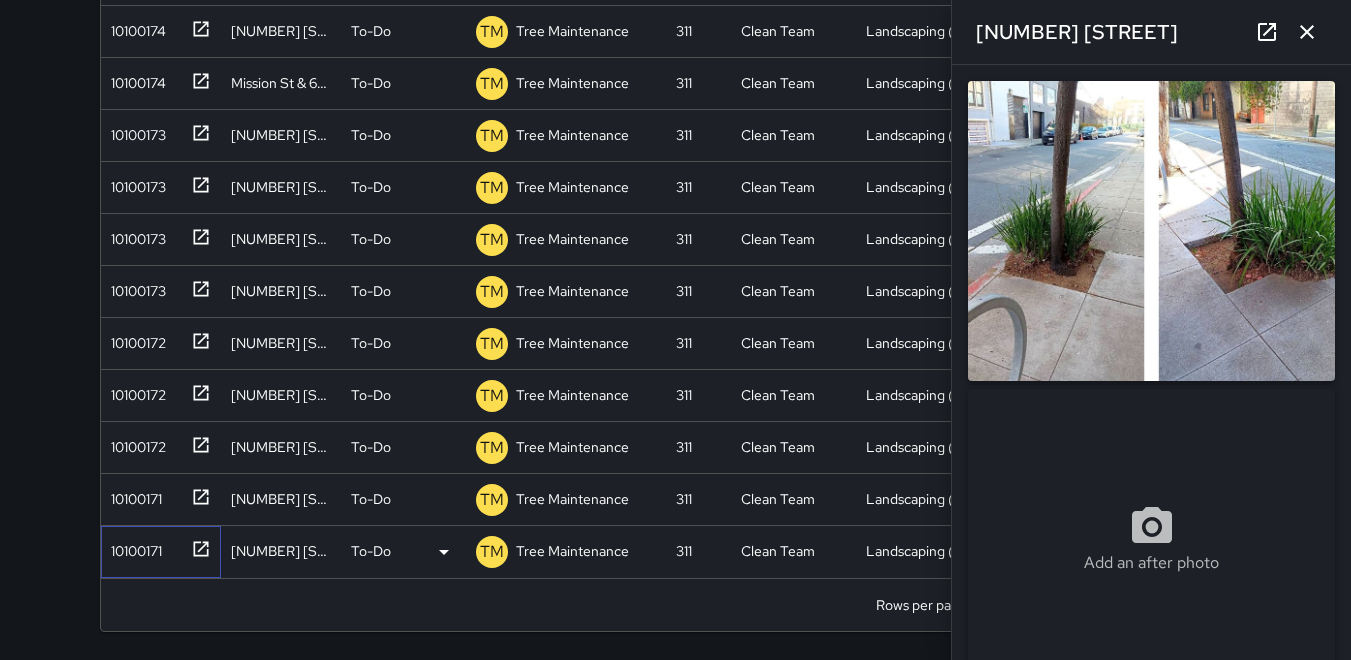 click on "10100171" at bounding box center (132, 547) 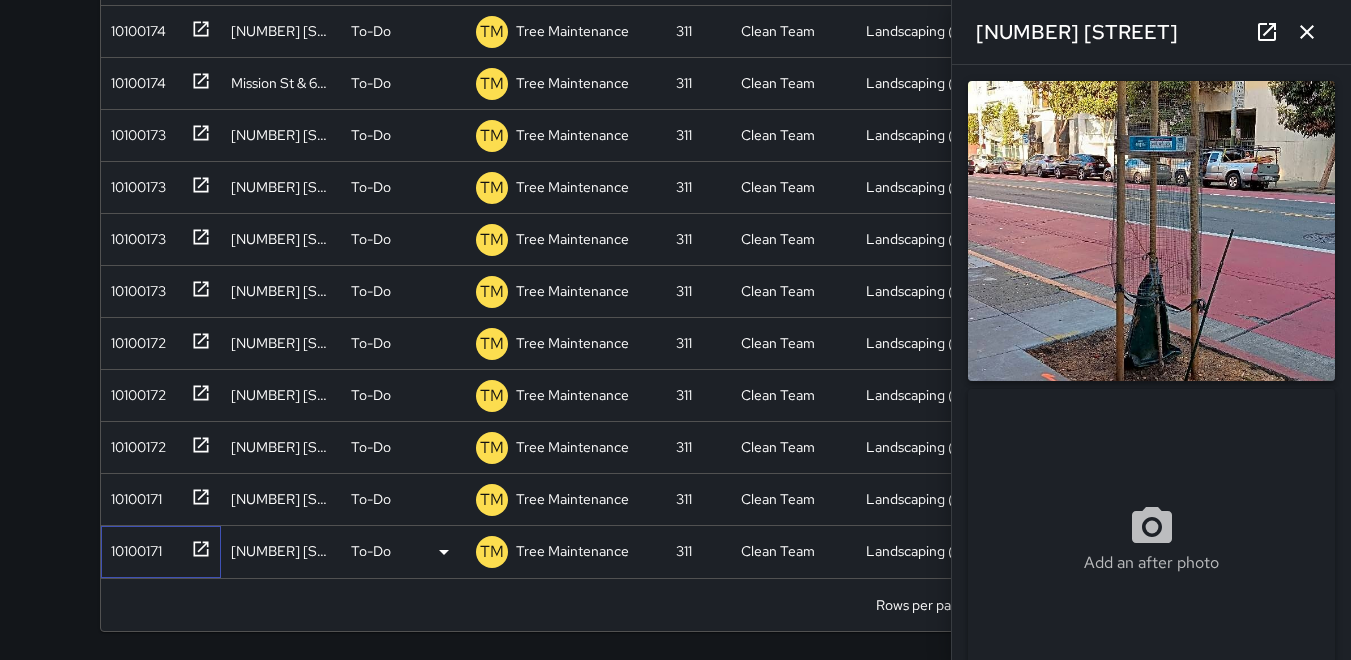 type on "**********" 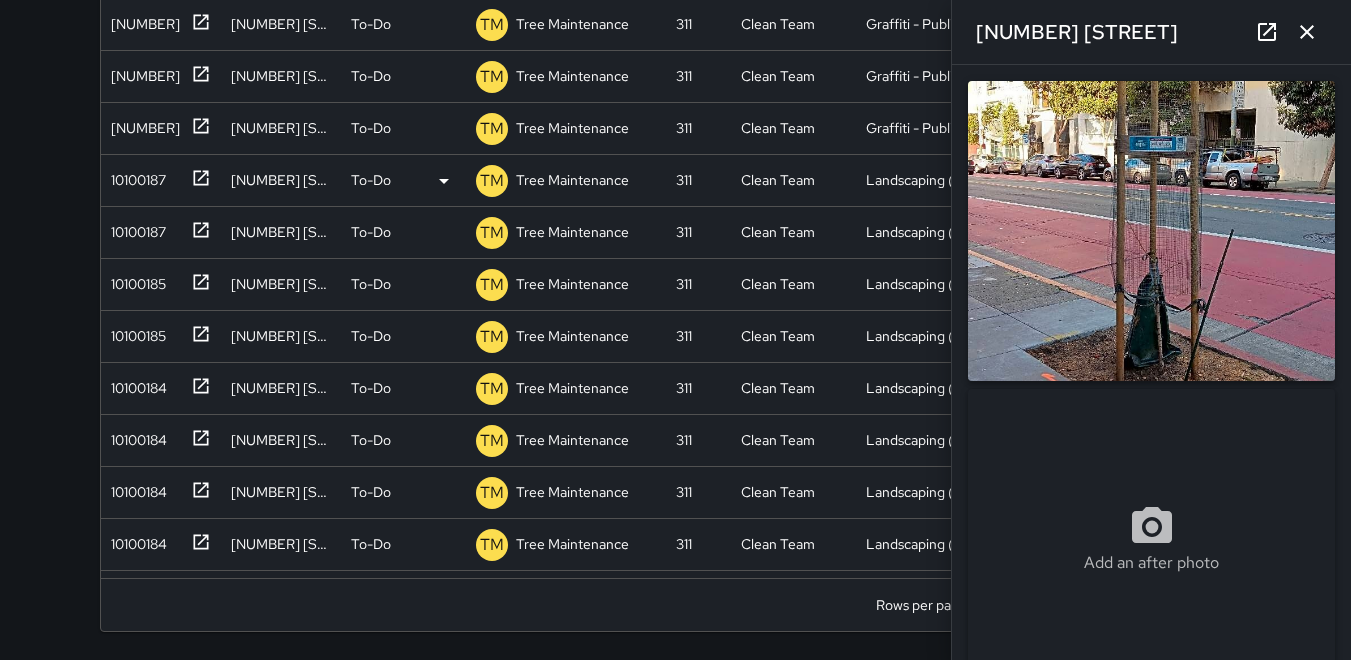 scroll, scrollTop: 0, scrollLeft: 0, axis: both 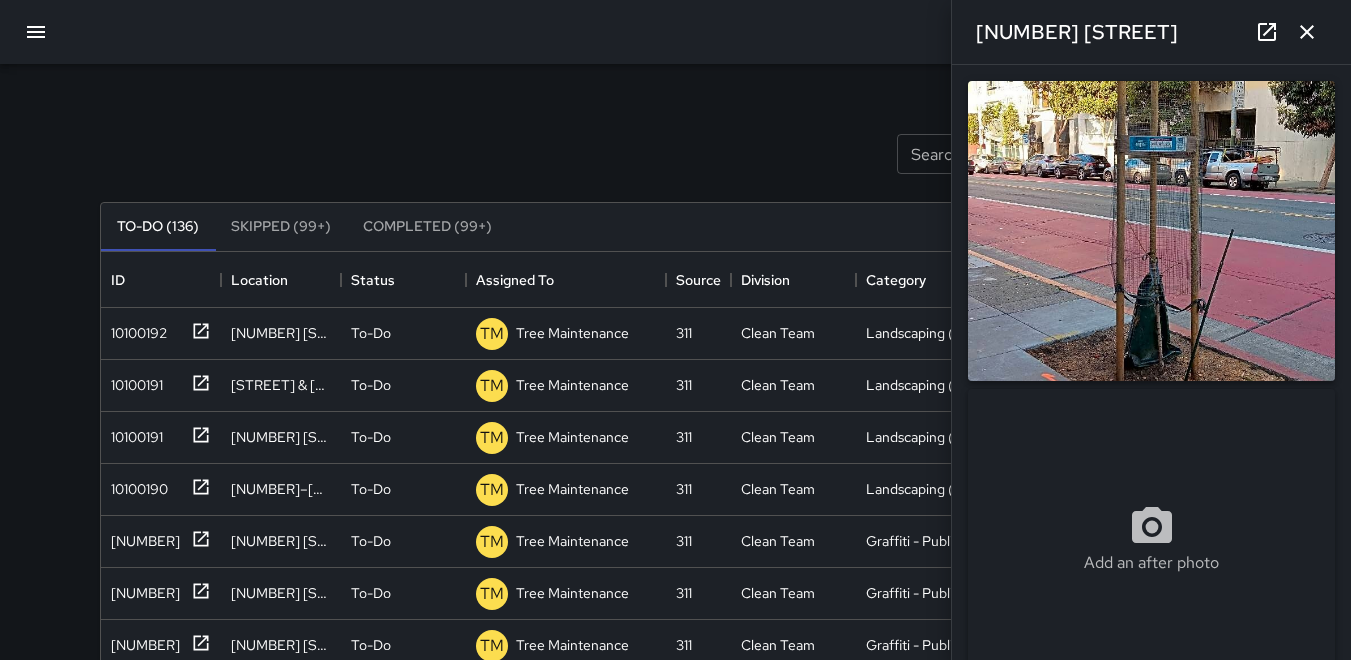 click 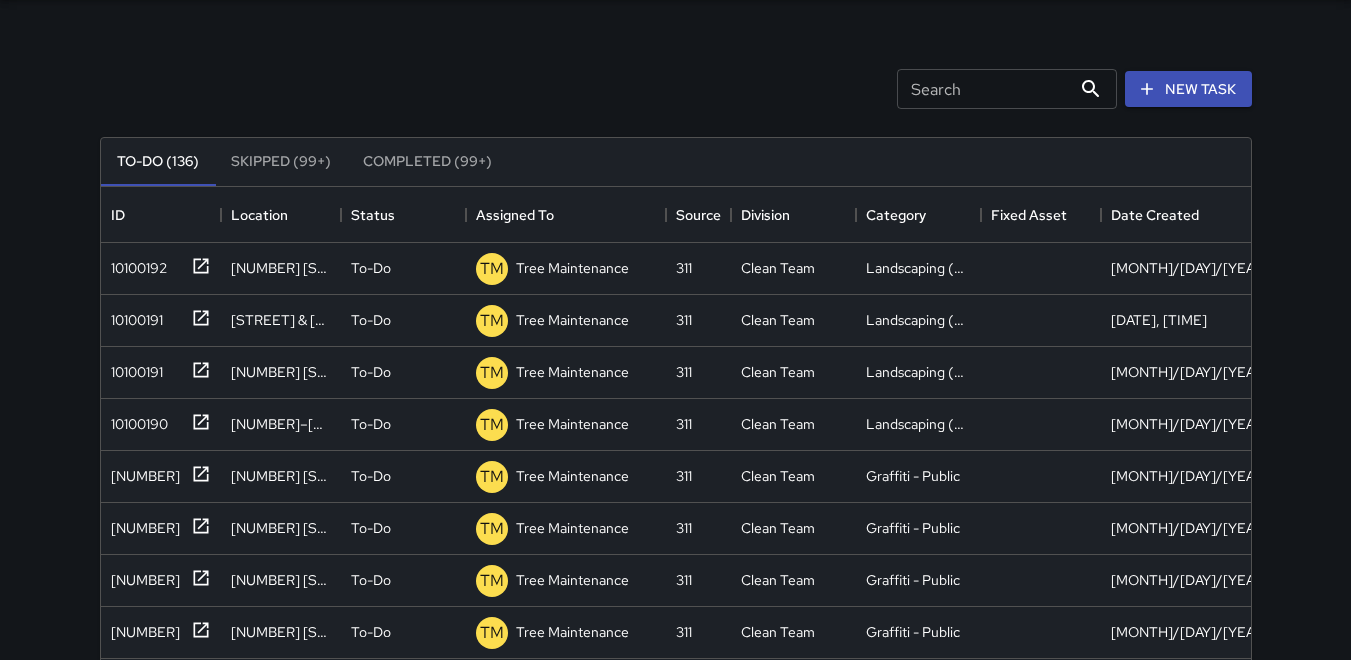 scroll, scrollTop: 200, scrollLeft: 0, axis: vertical 